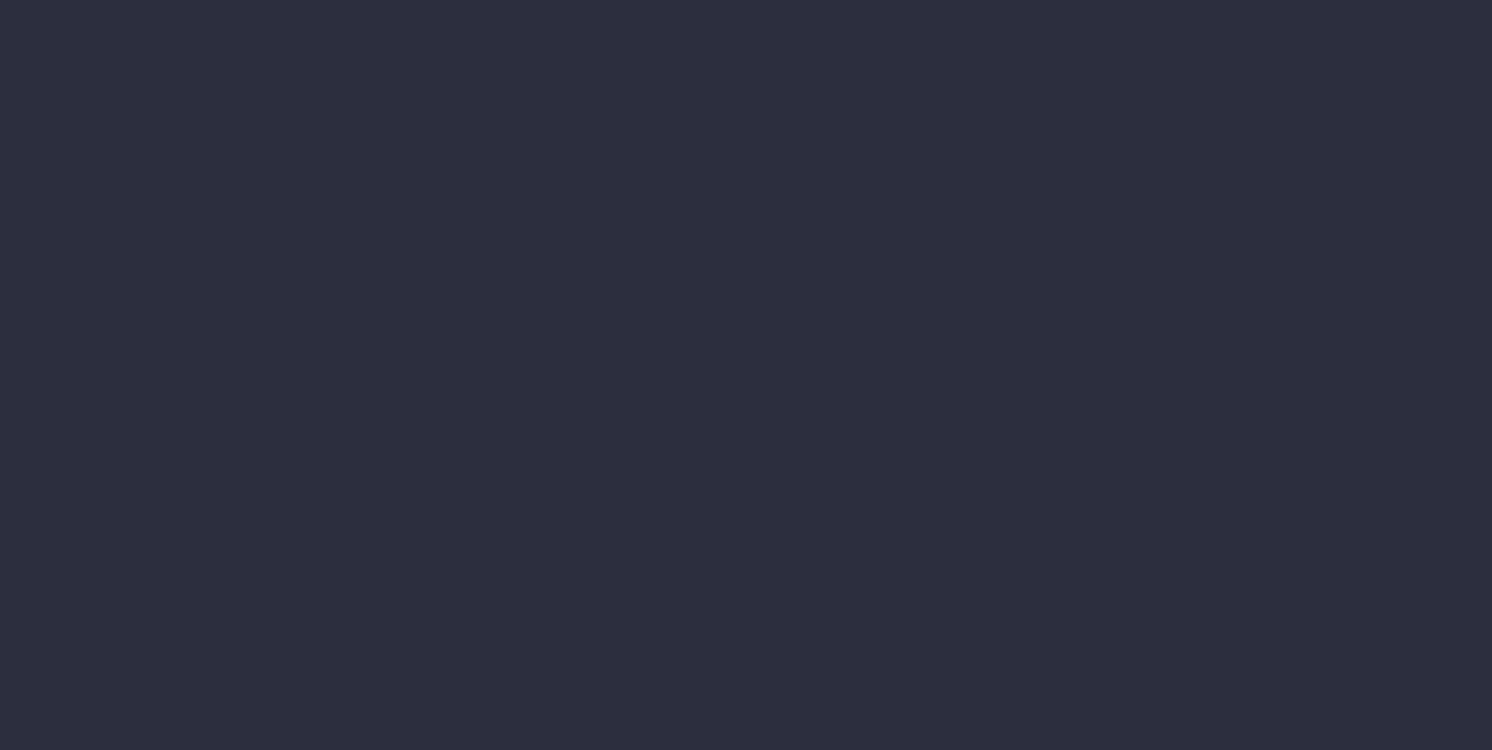 scroll, scrollTop: 0, scrollLeft: 0, axis: both 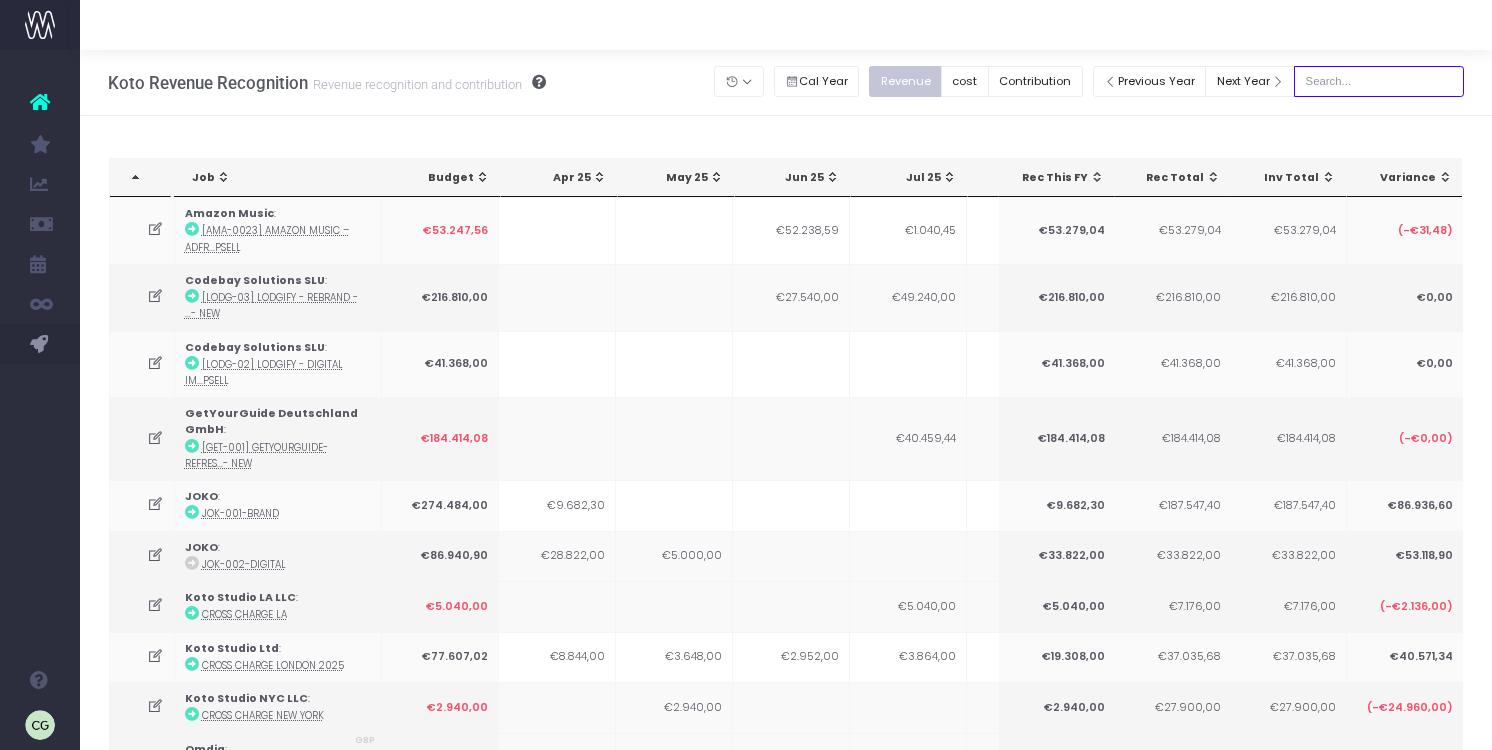 click at bounding box center [1379, 81] 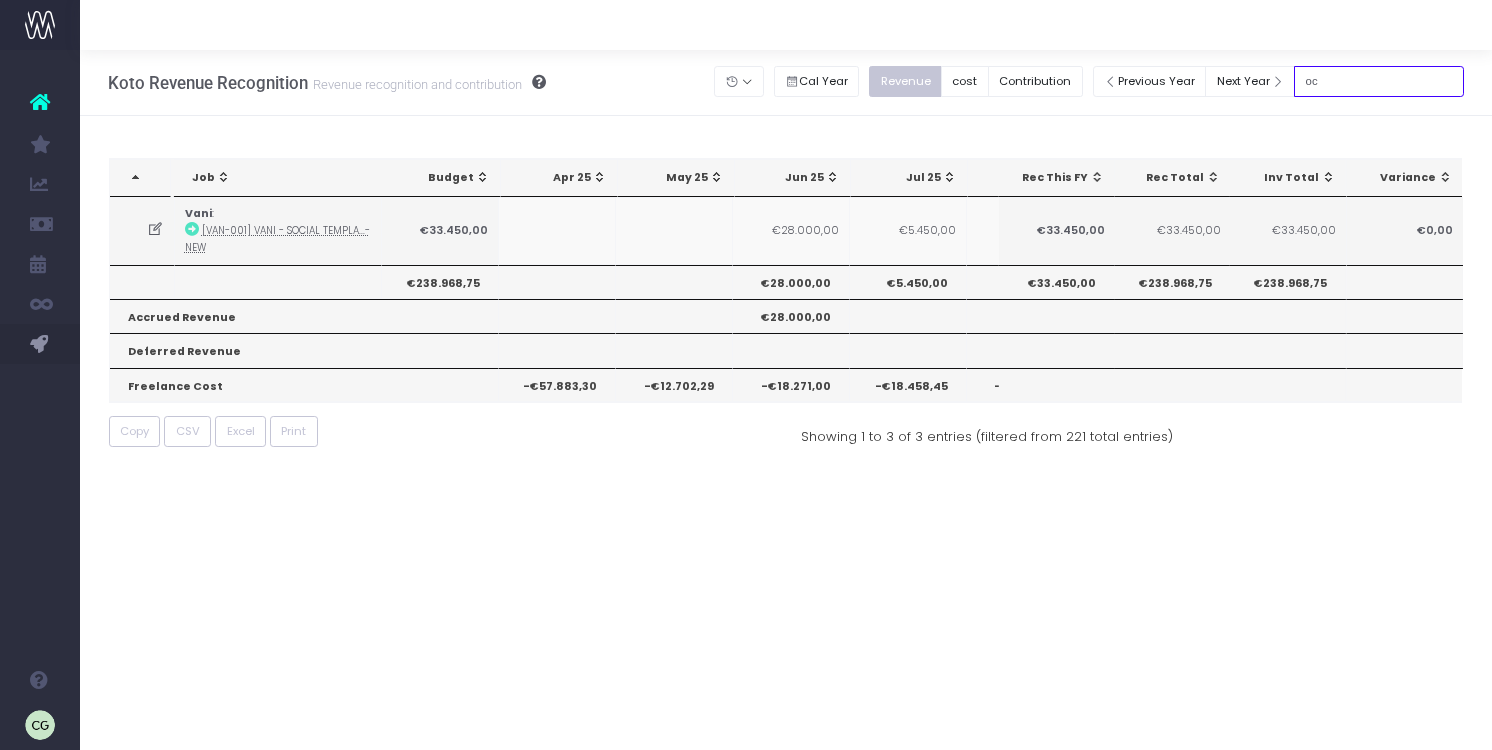 type on "o" 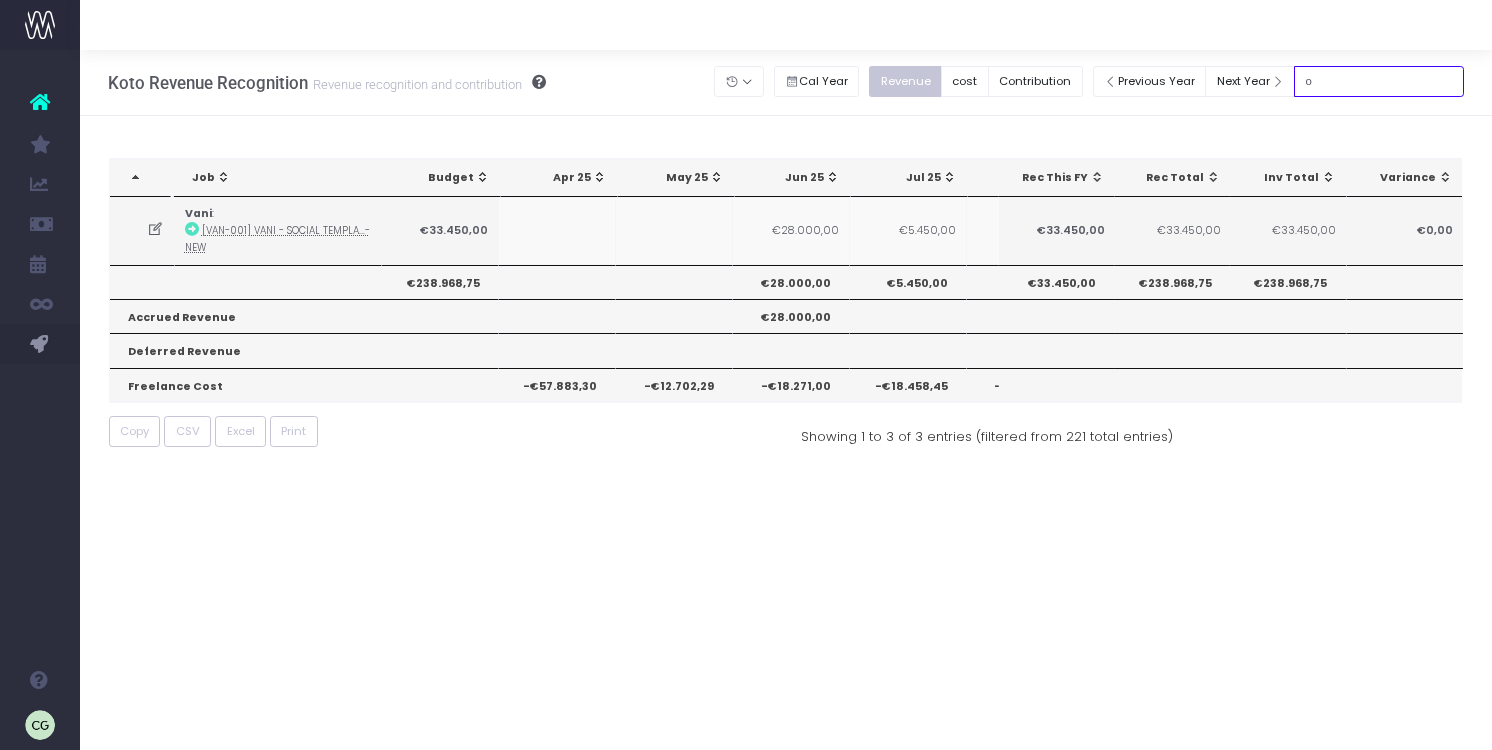 type 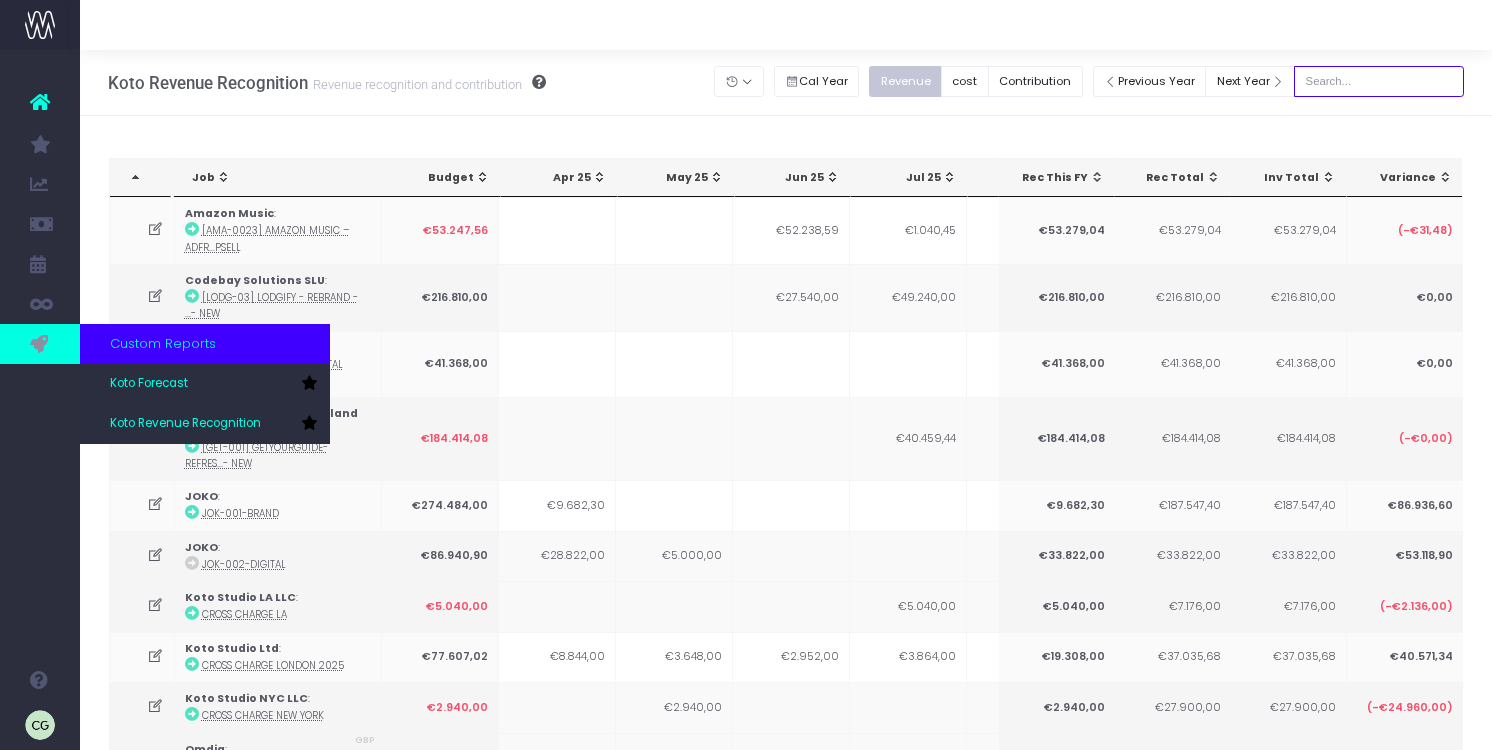scroll, scrollTop: 1, scrollLeft: 0, axis: vertical 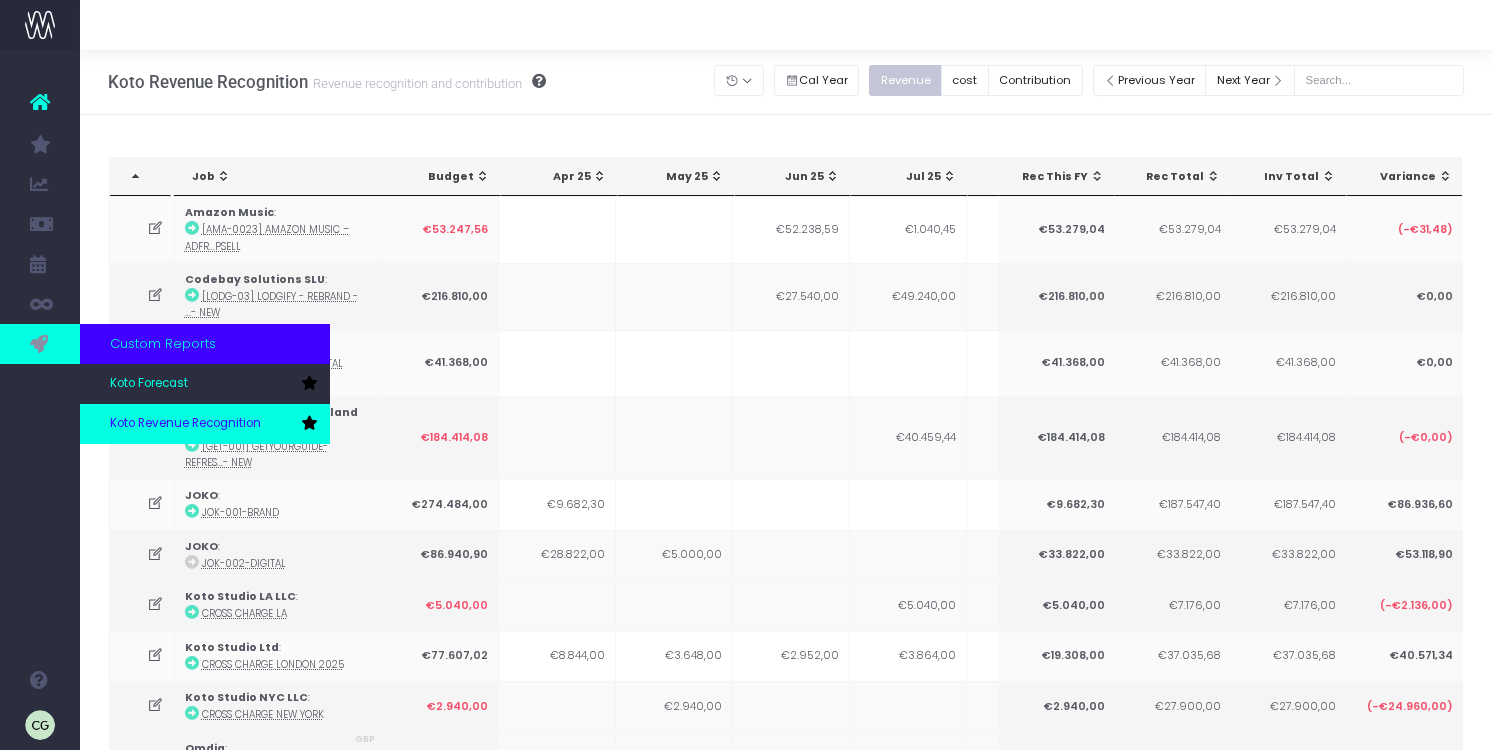 click on "Koto Revenue Recognition" at bounding box center [205, 424] 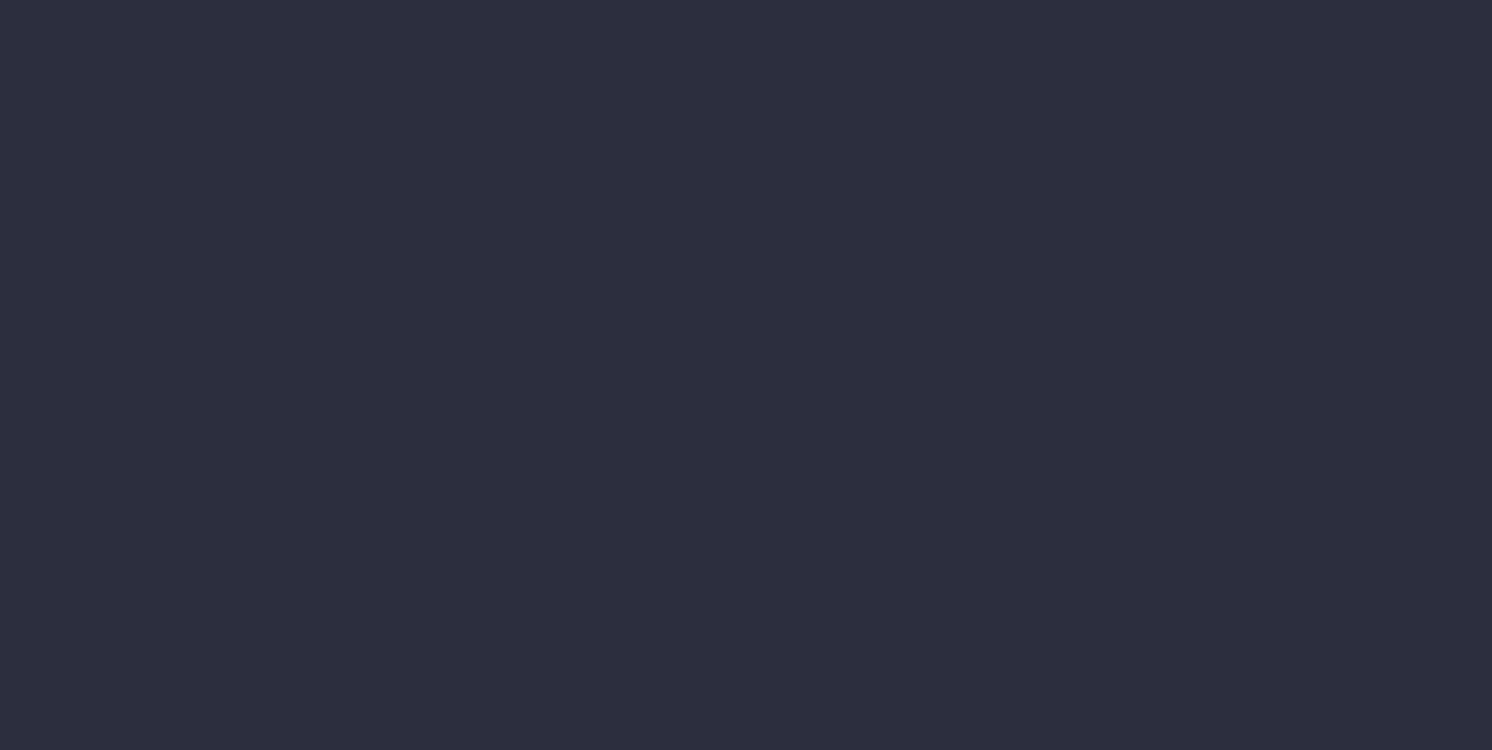scroll, scrollTop: 0, scrollLeft: 0, axis: both 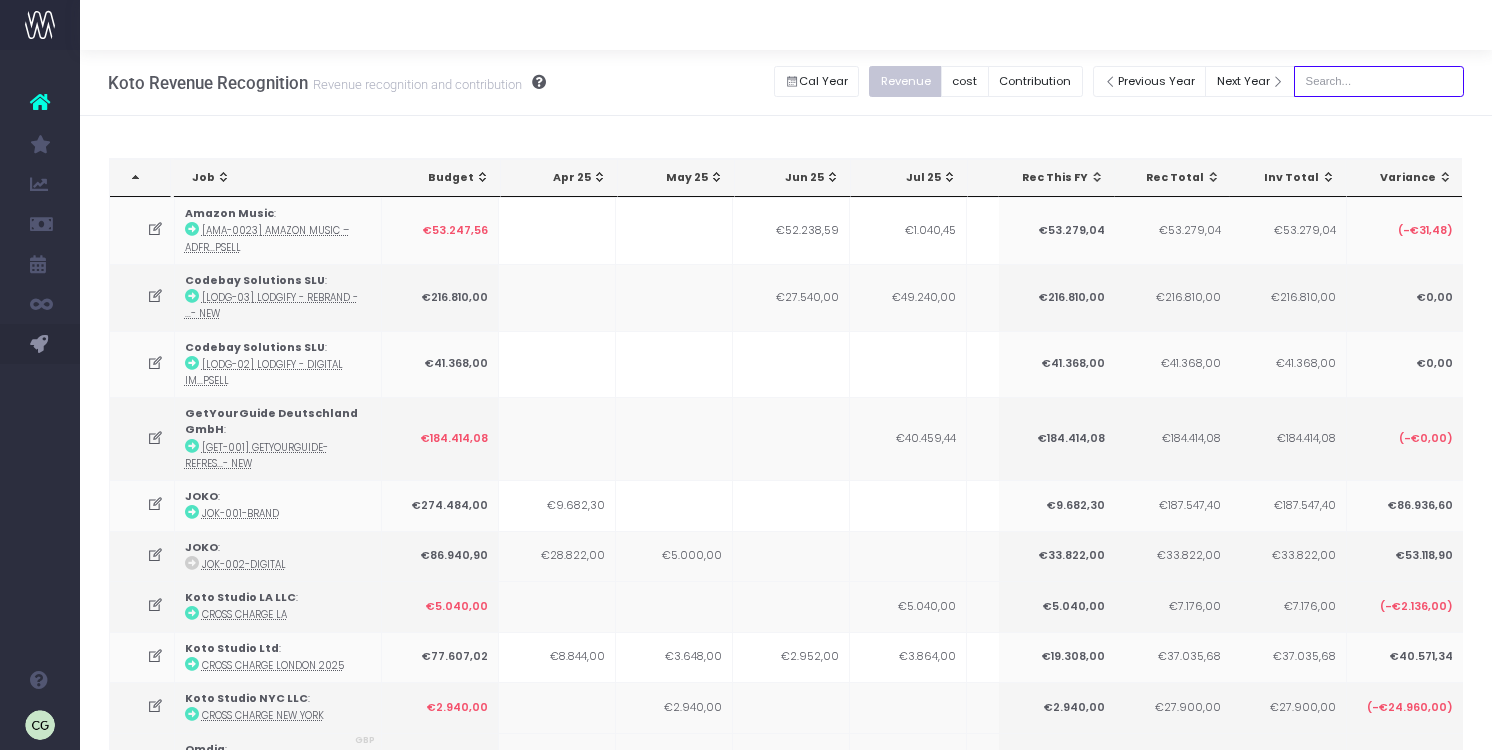 click at bounding box center (1379, 81) 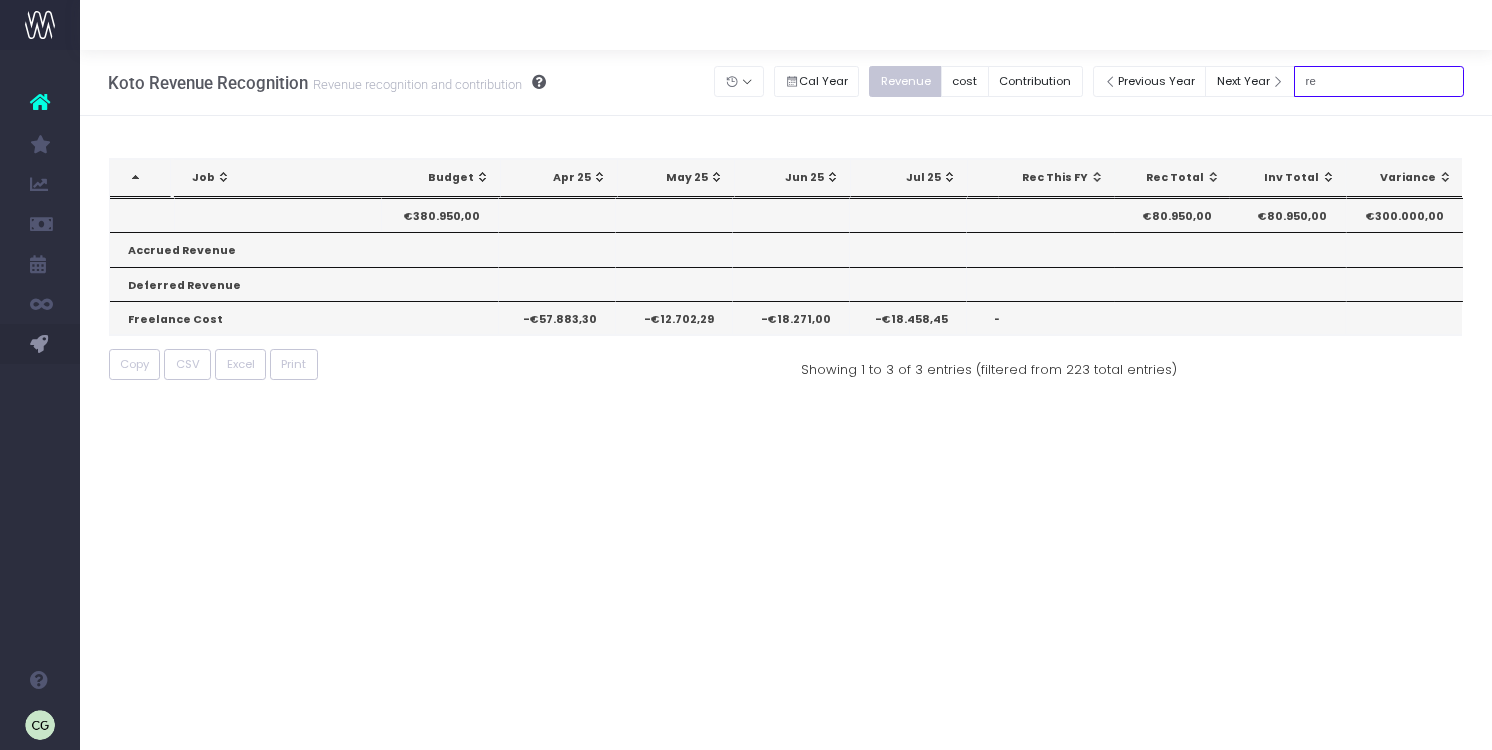 type on "r" 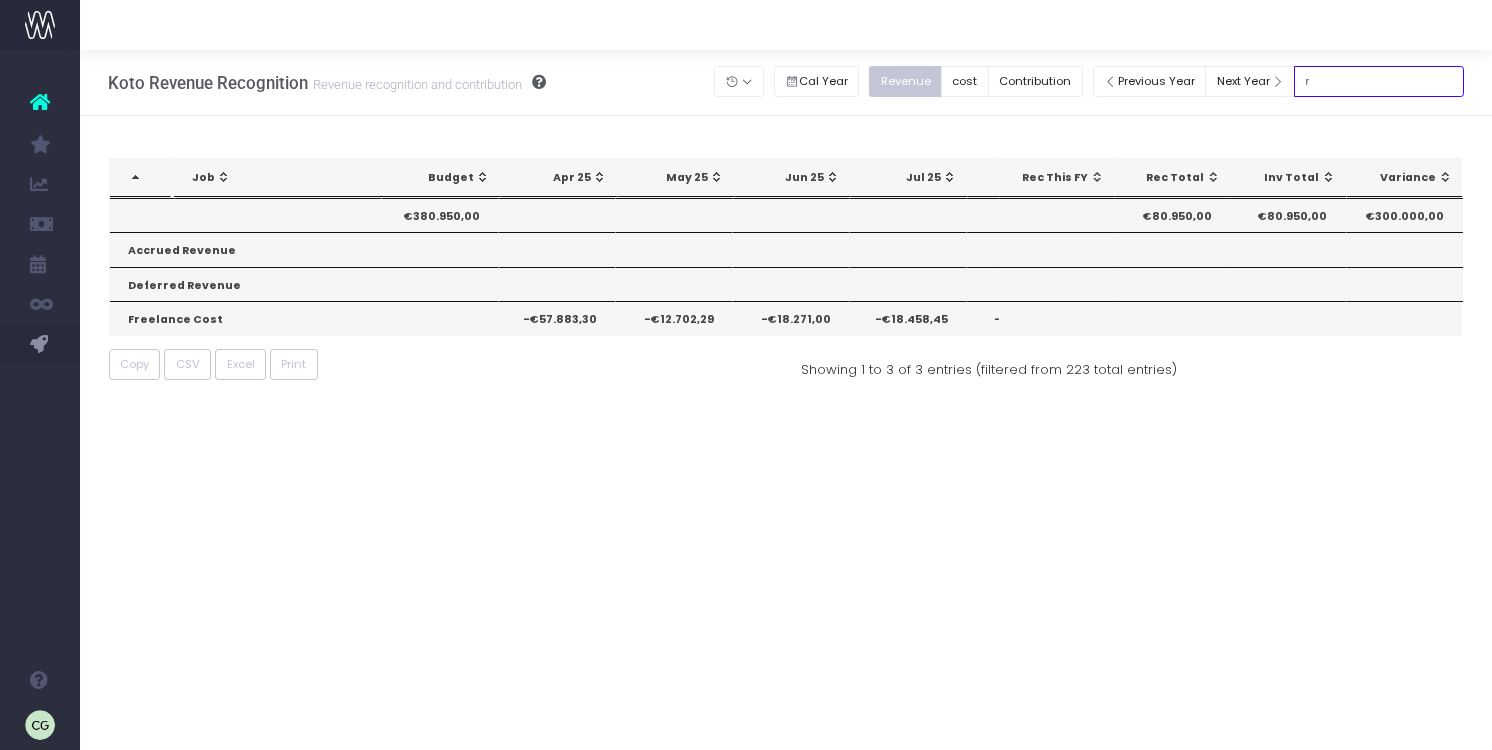 type 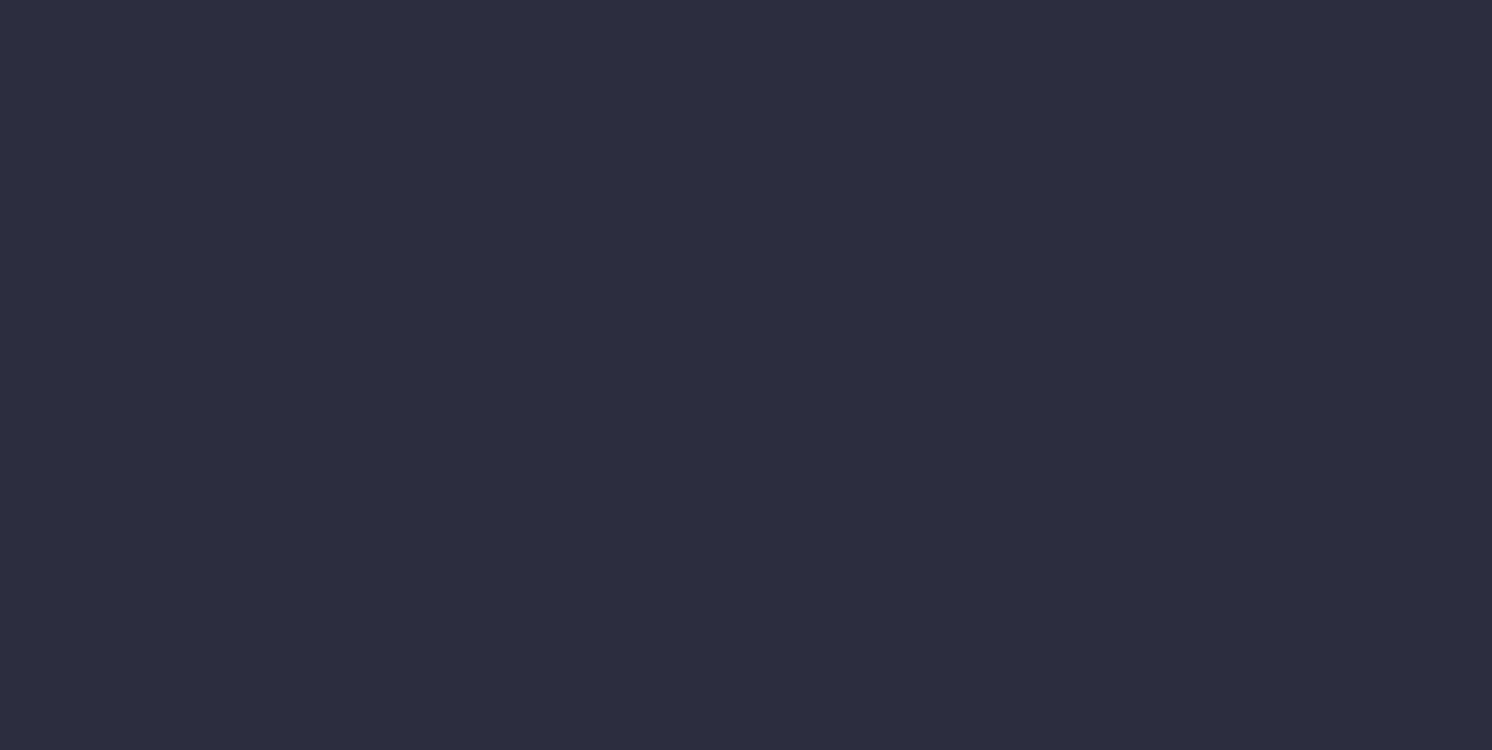 scroll, scrollTop: 0, scrollLeft: 0, axis: both 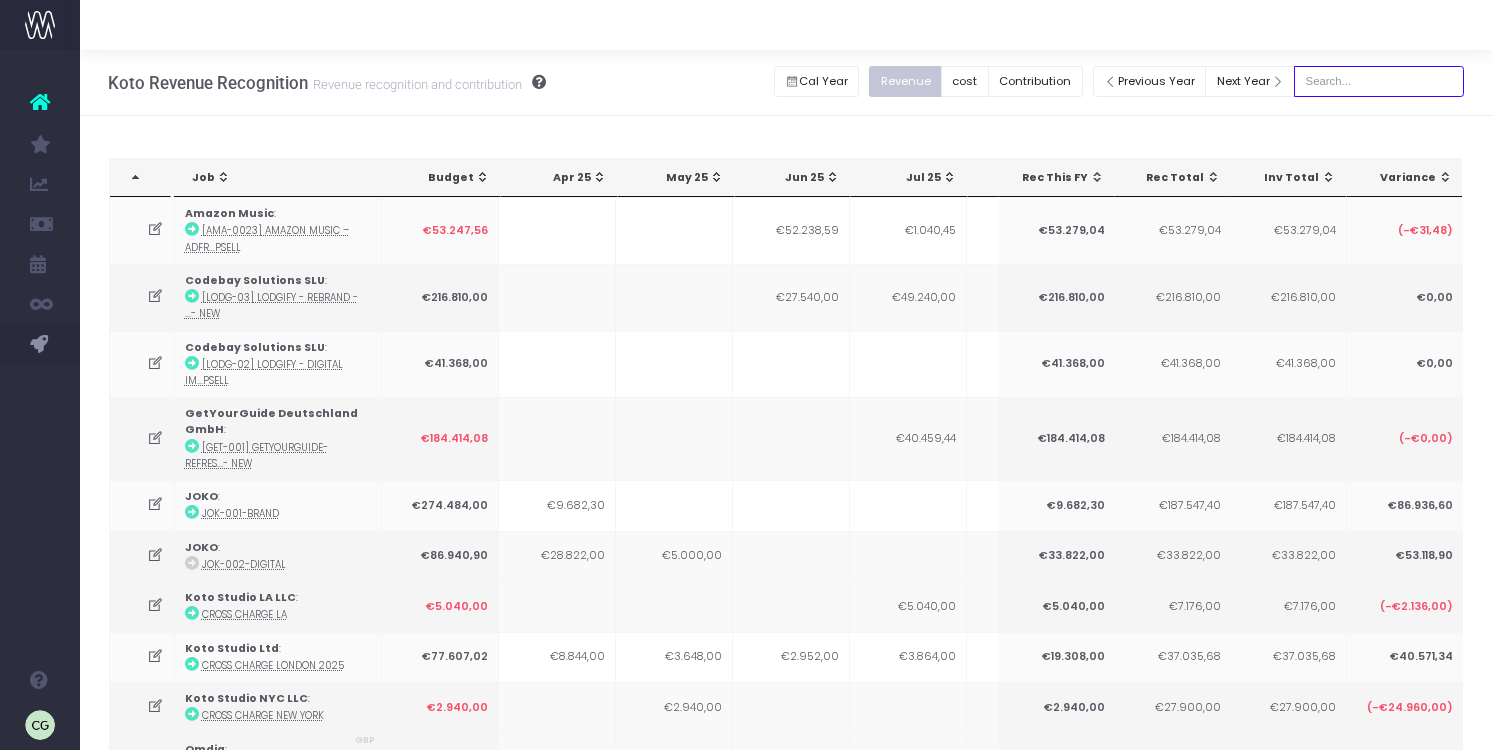 click at bounding box center (1379, 81) 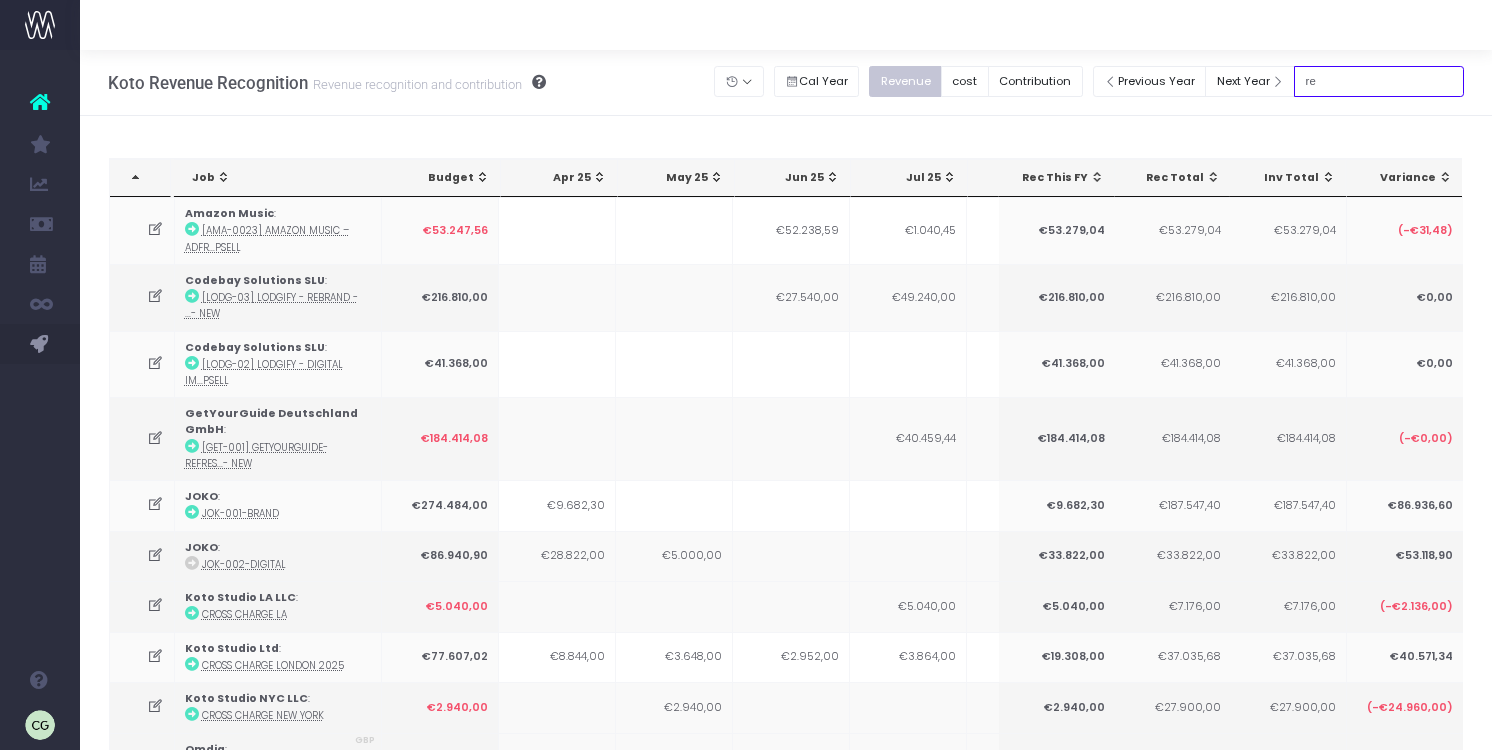 type on "red" 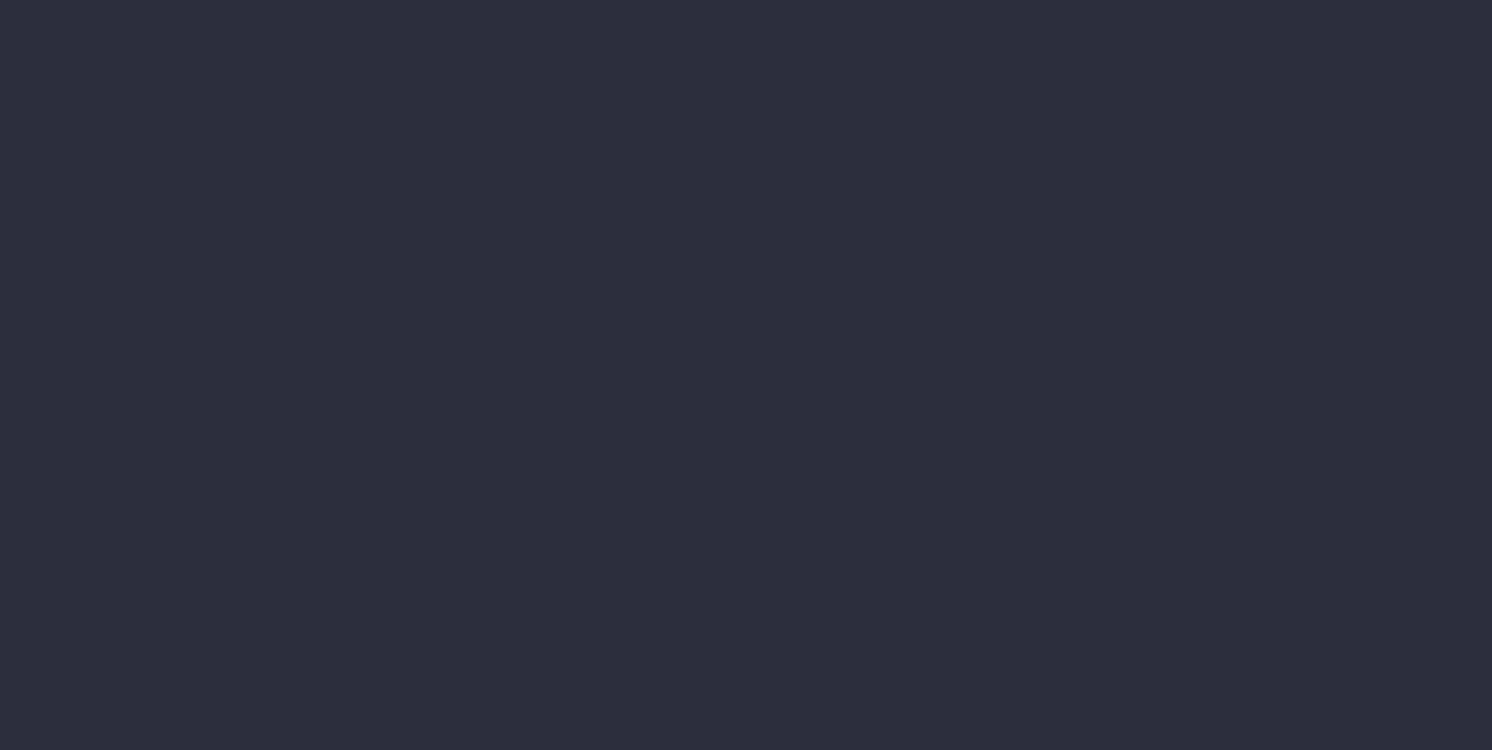 scroll, scrollTop: 0, scrollLeft: 0, axis: both 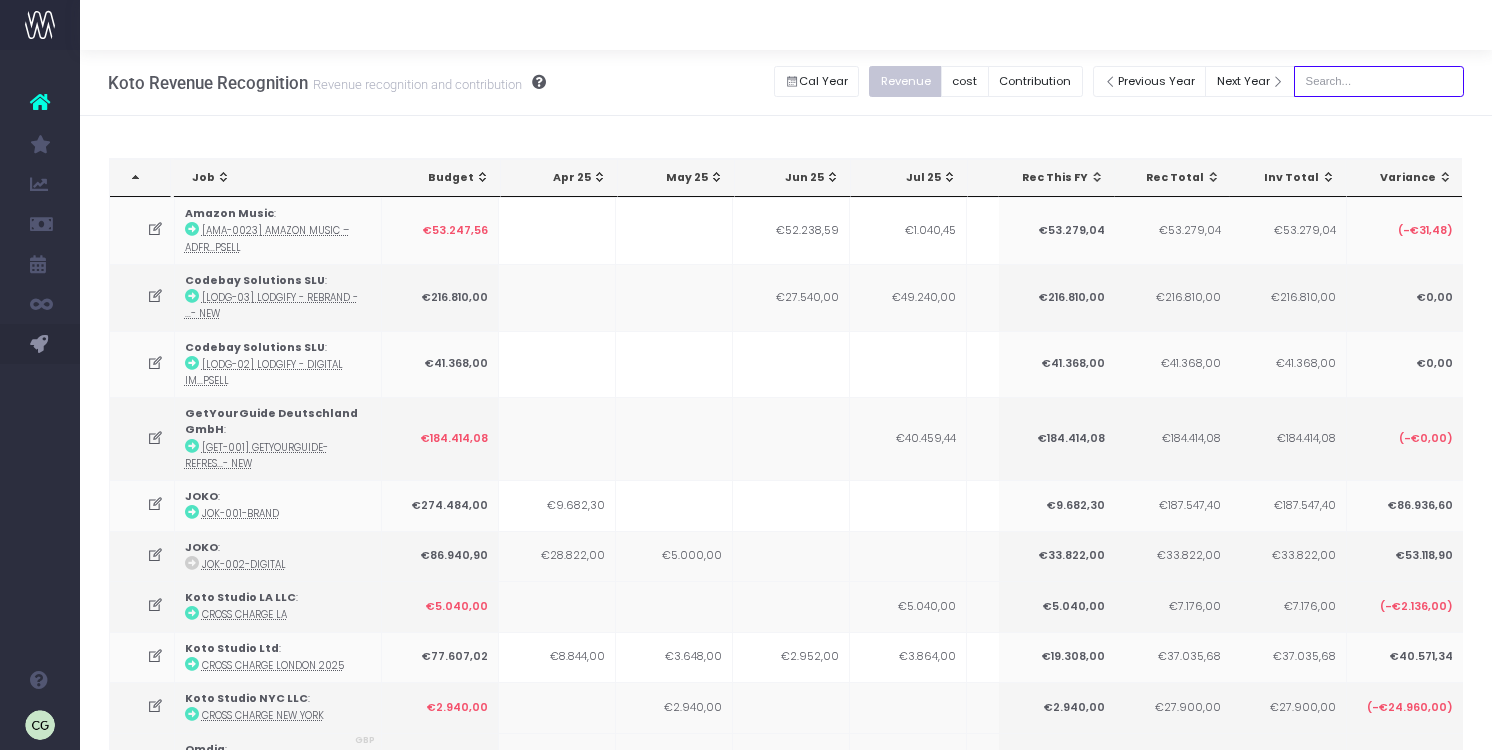 click at bounding box center [1379, 81] 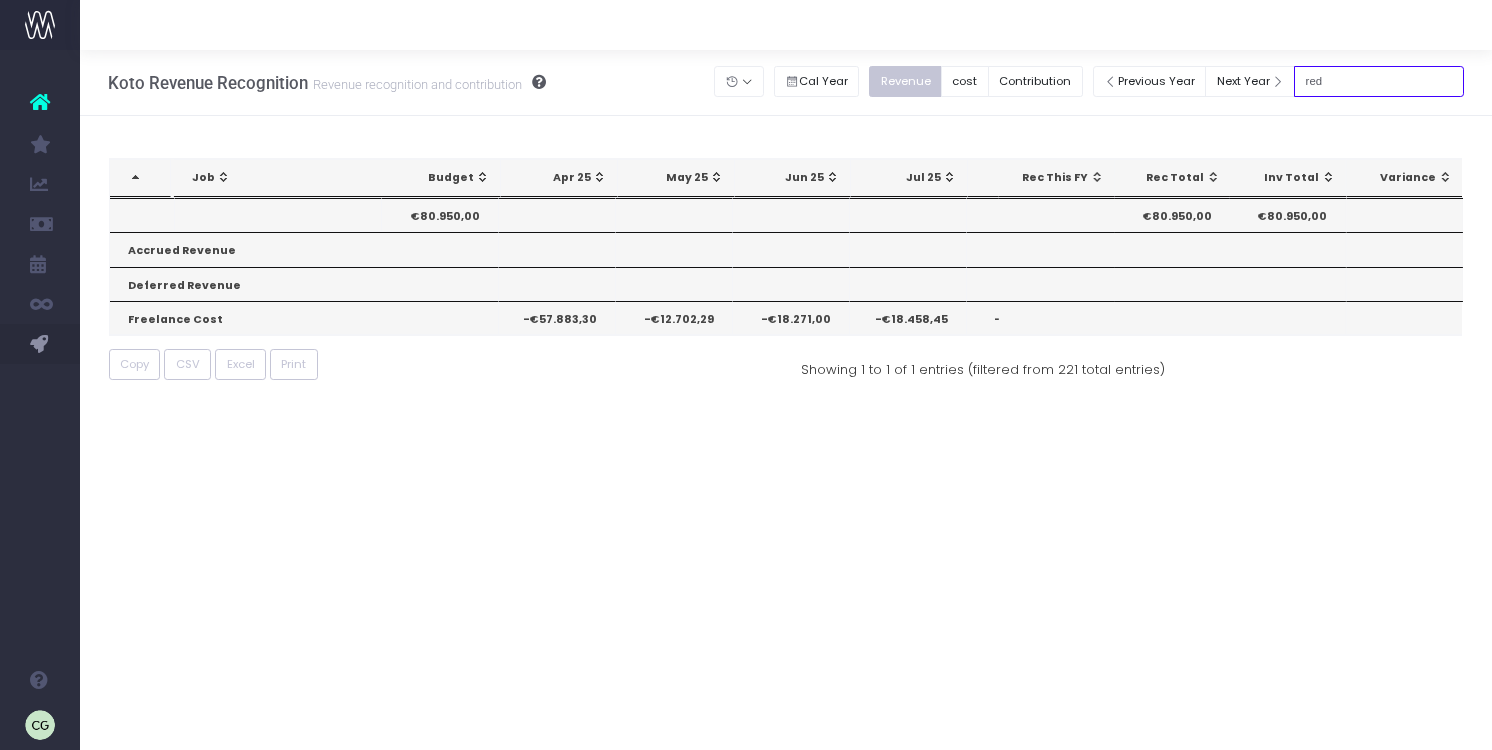 click on "red" at bounding box center [1379, 81] 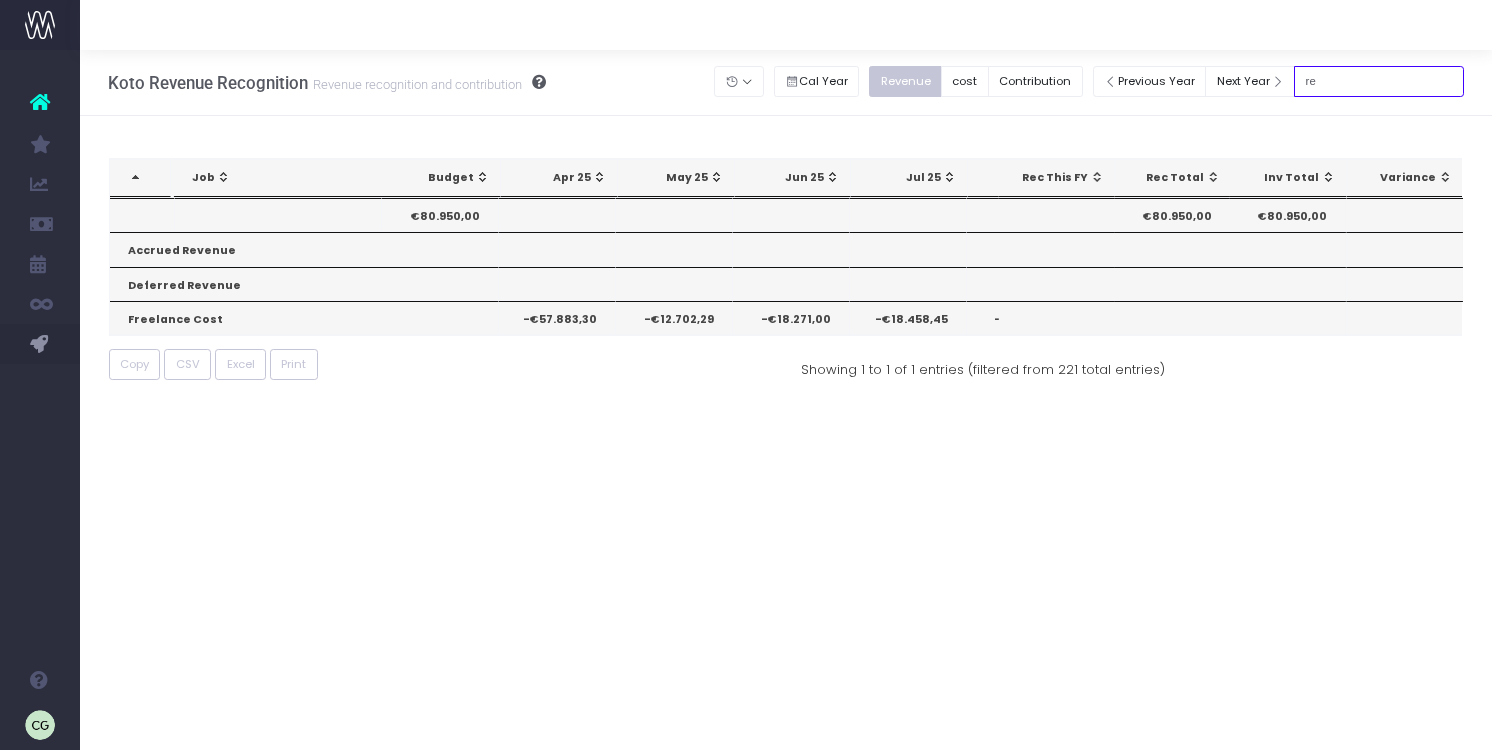 type on "r" 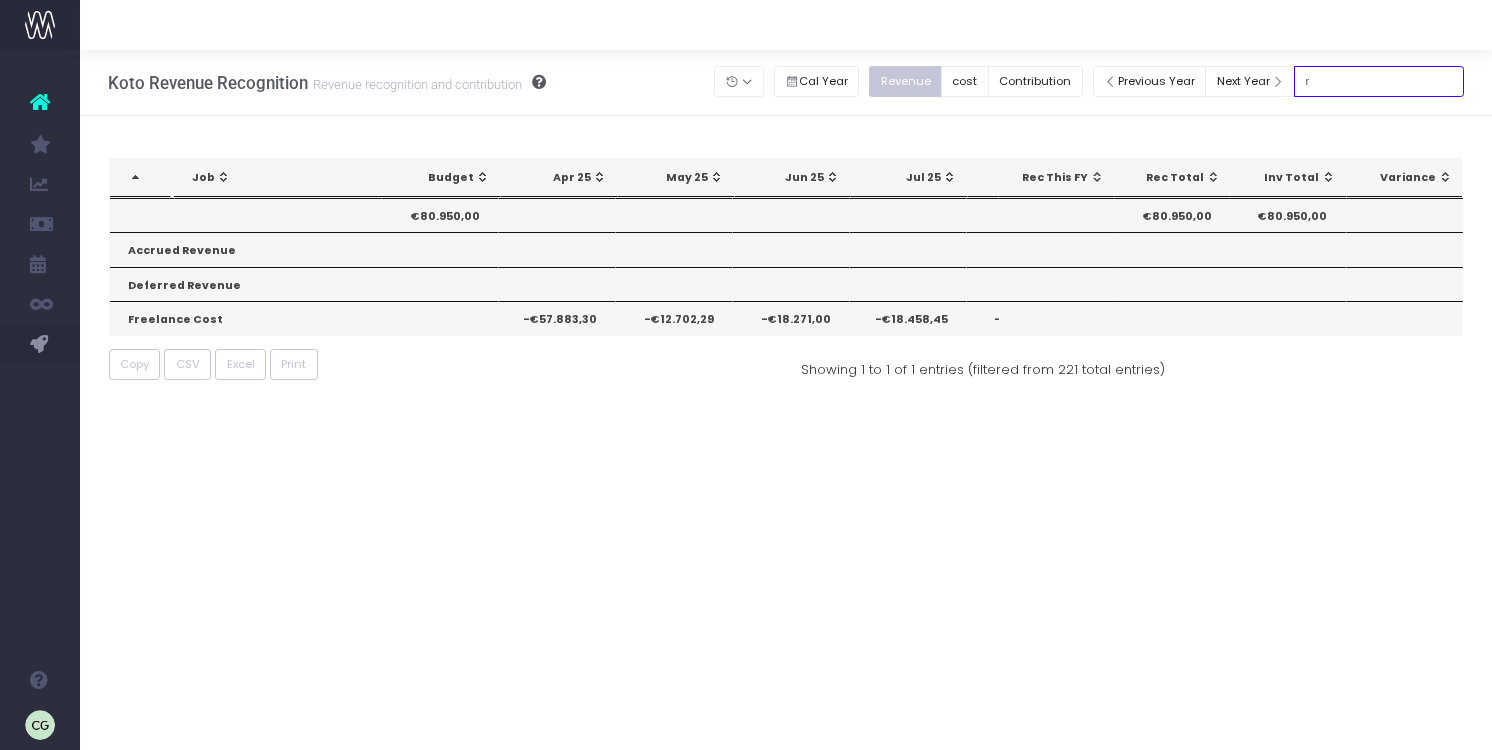 type 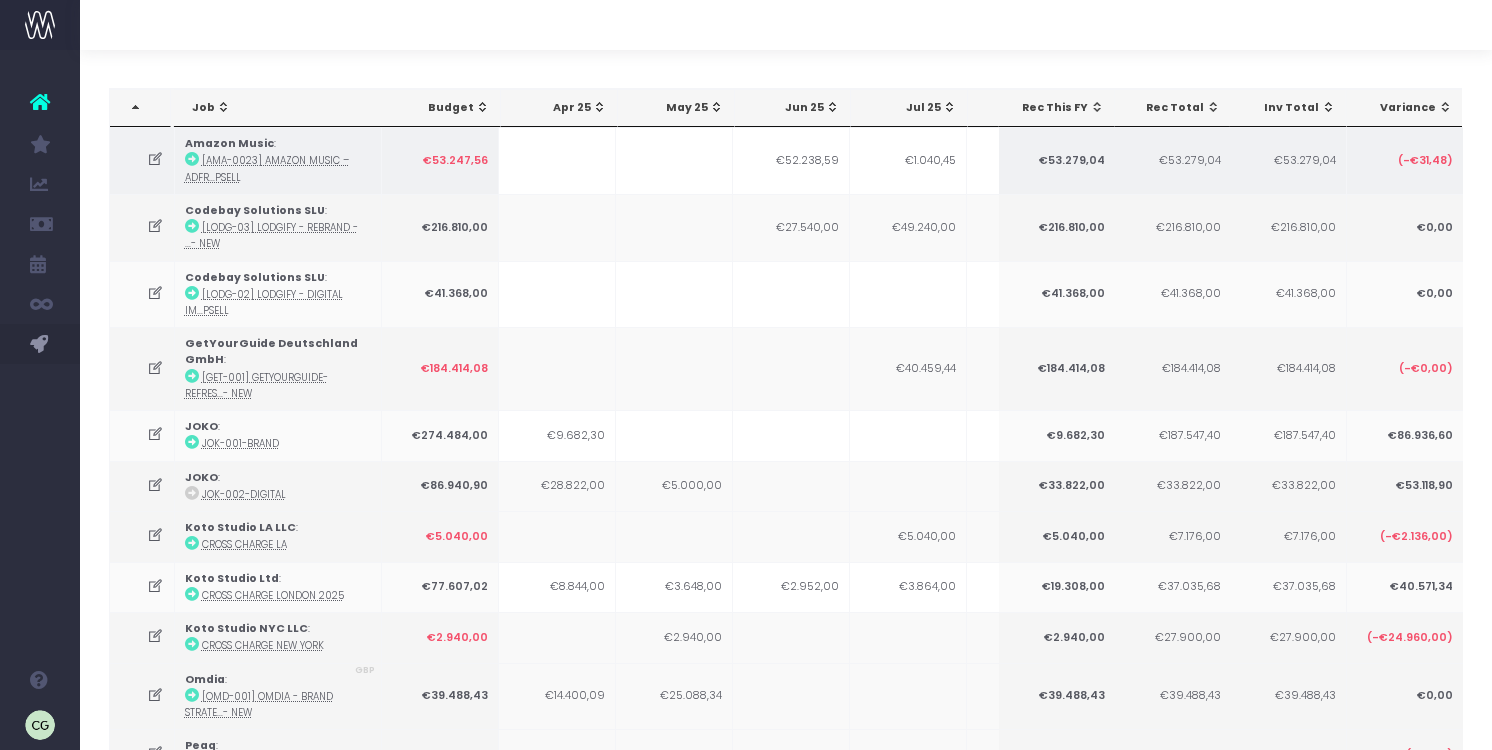 scroll, scrollTop: 0, scrollLeft: 0, axis: both 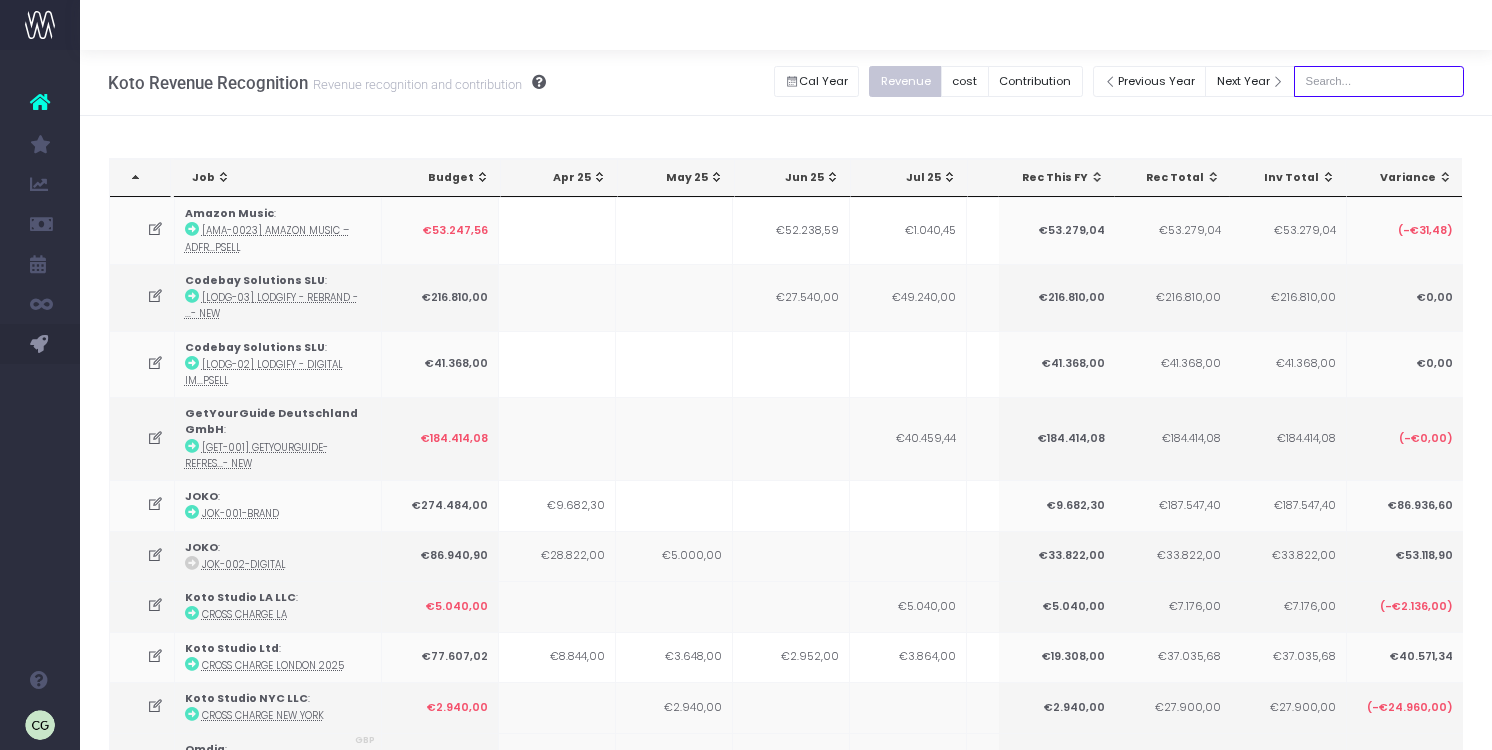 click at bounding box center (1379, 81) 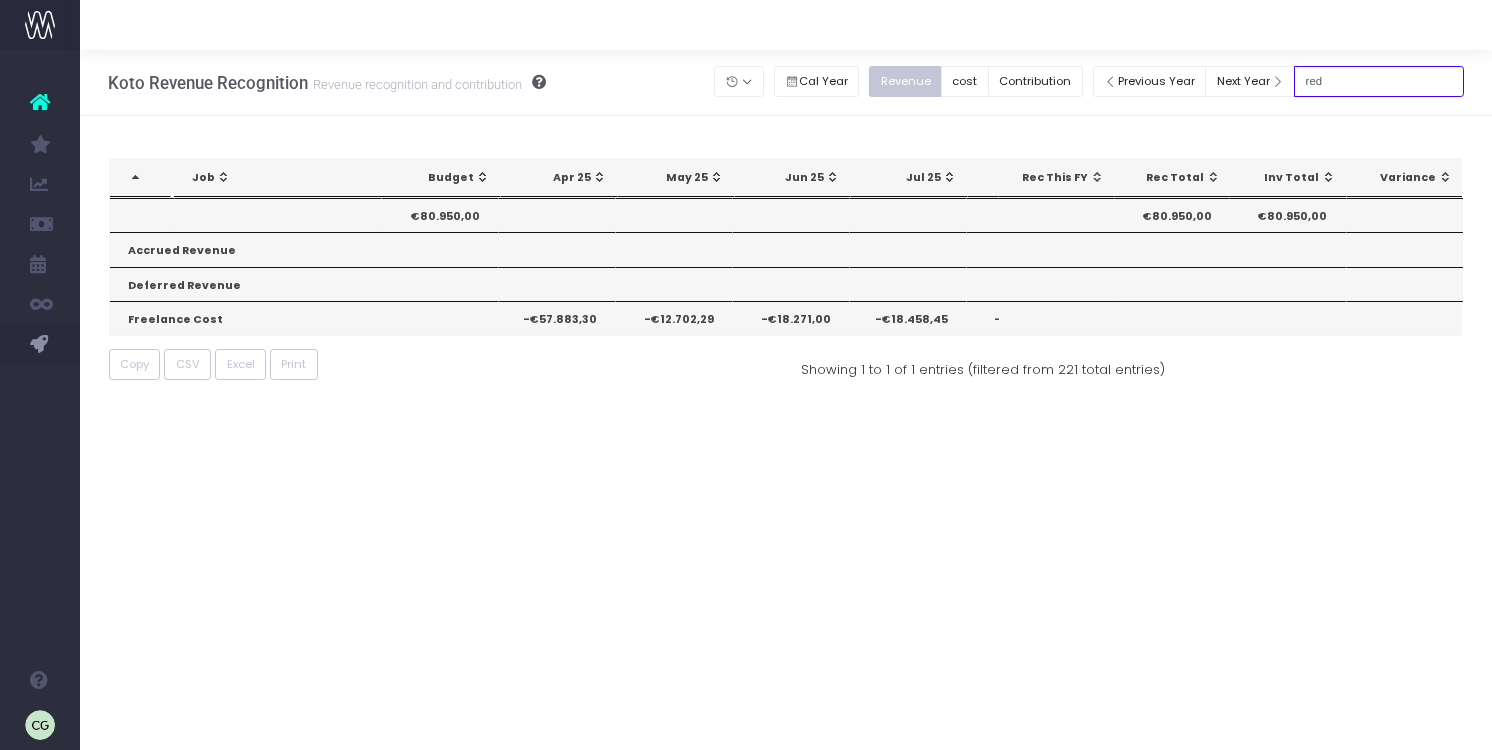 scroll, scrollTop: 0, scrollLeft: 0, axis: both 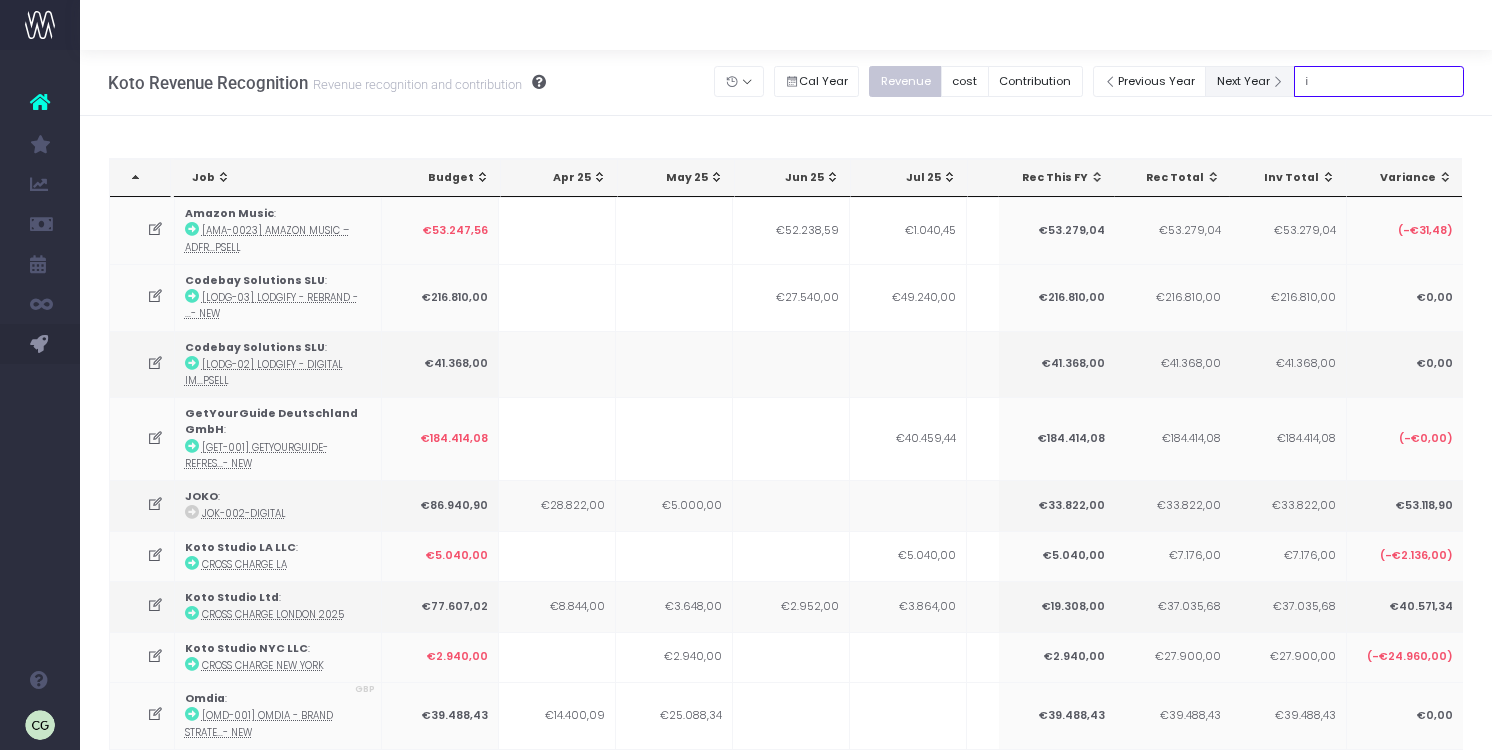 type on "i" 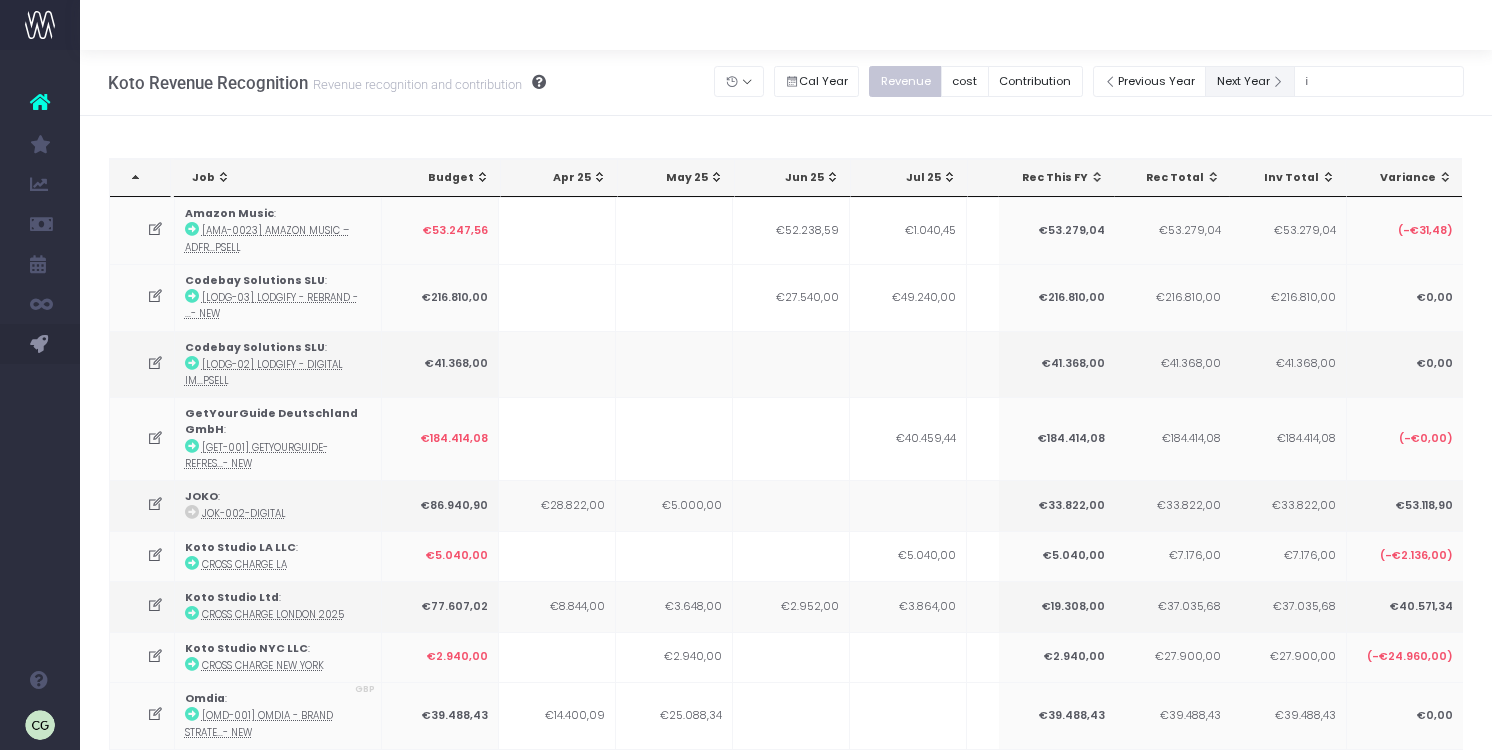 click on "Next Year" at bounding box center (1250, 81) 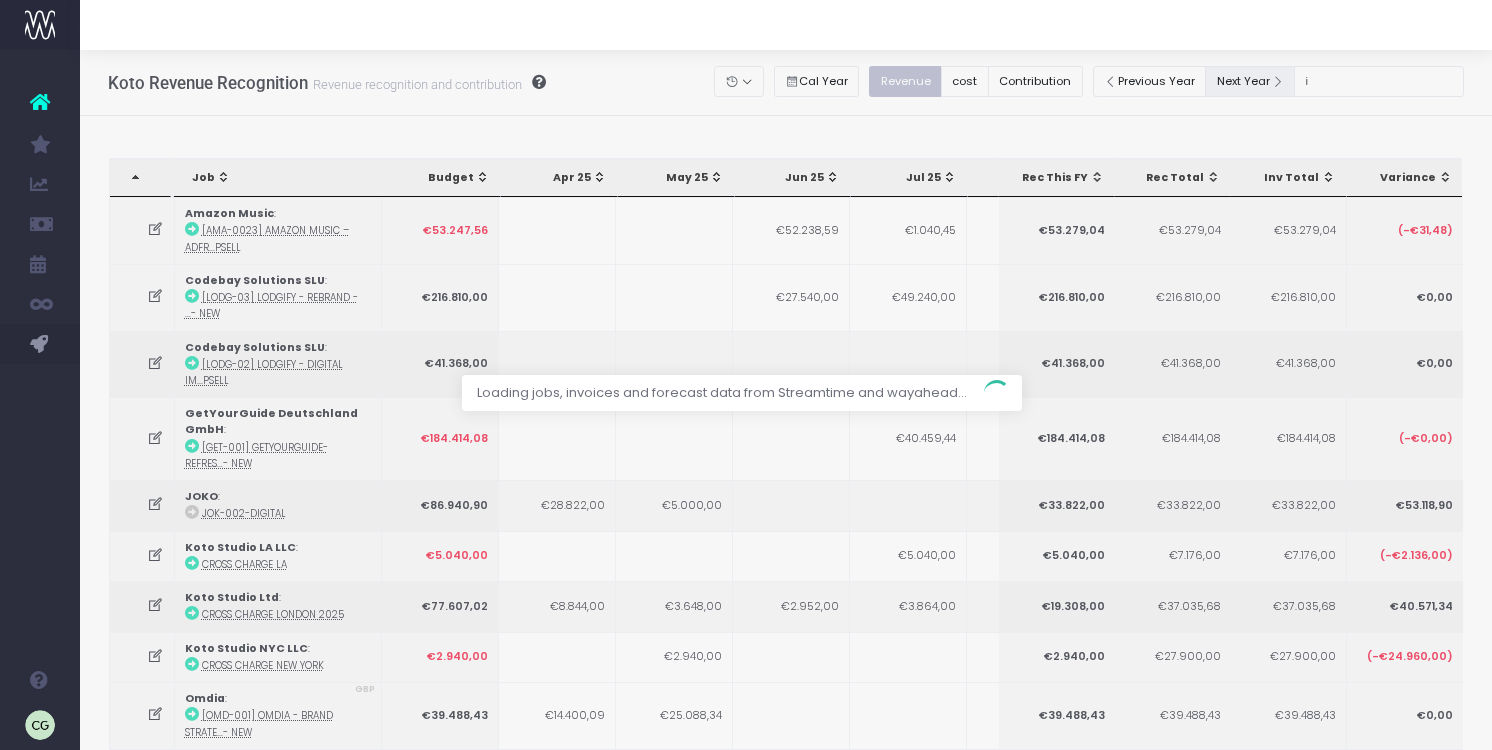 click at bounding box center (746, 375) 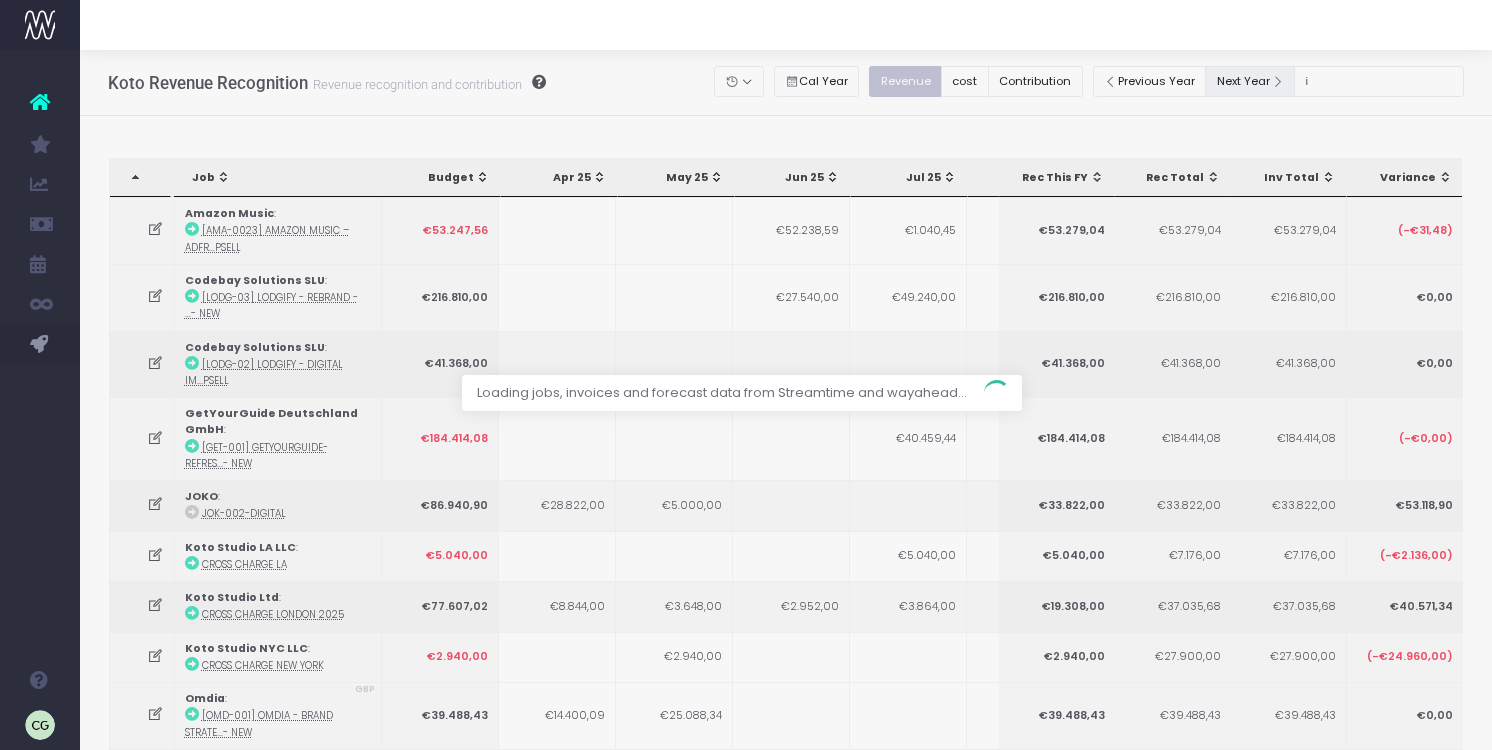 click at bounding box center [746, 375] 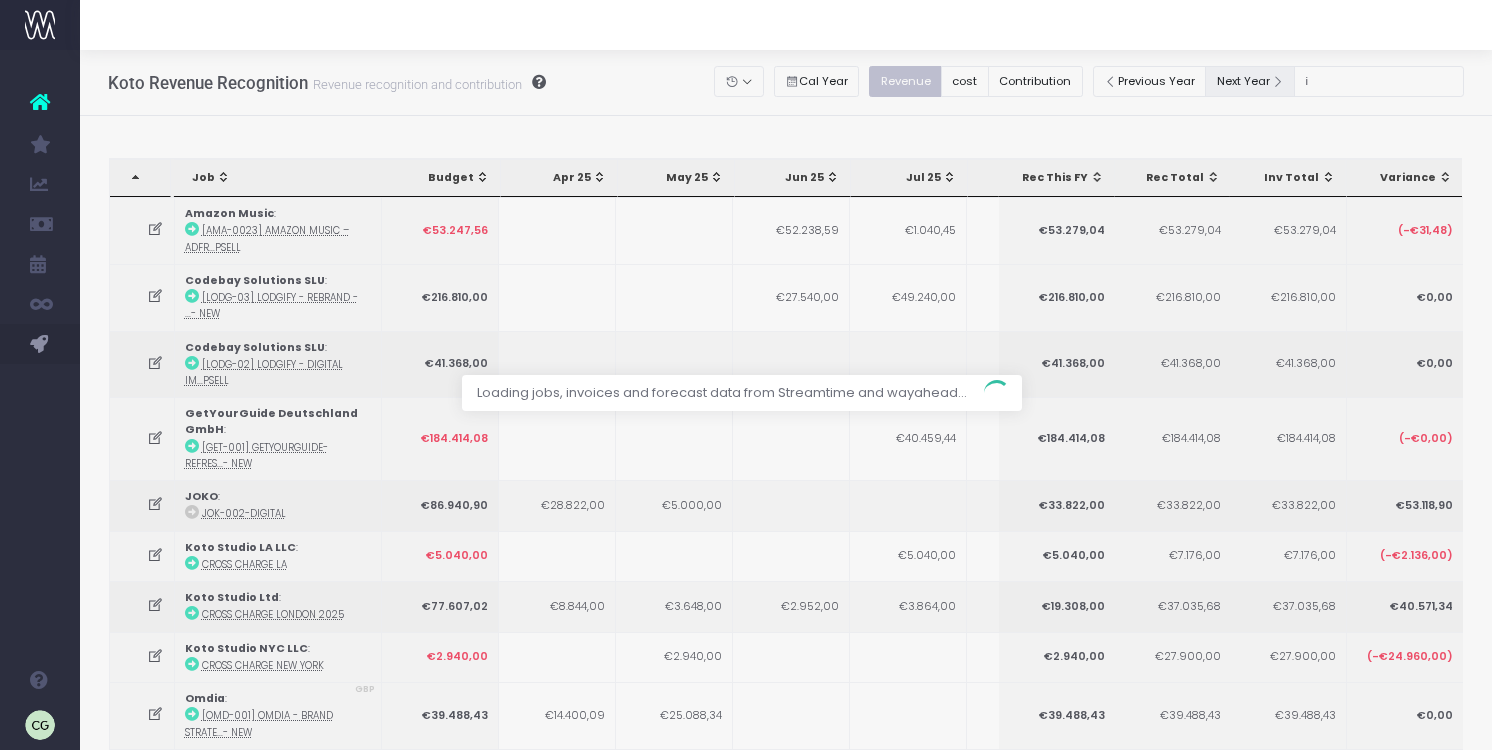 click at bounding box center [746, 375] 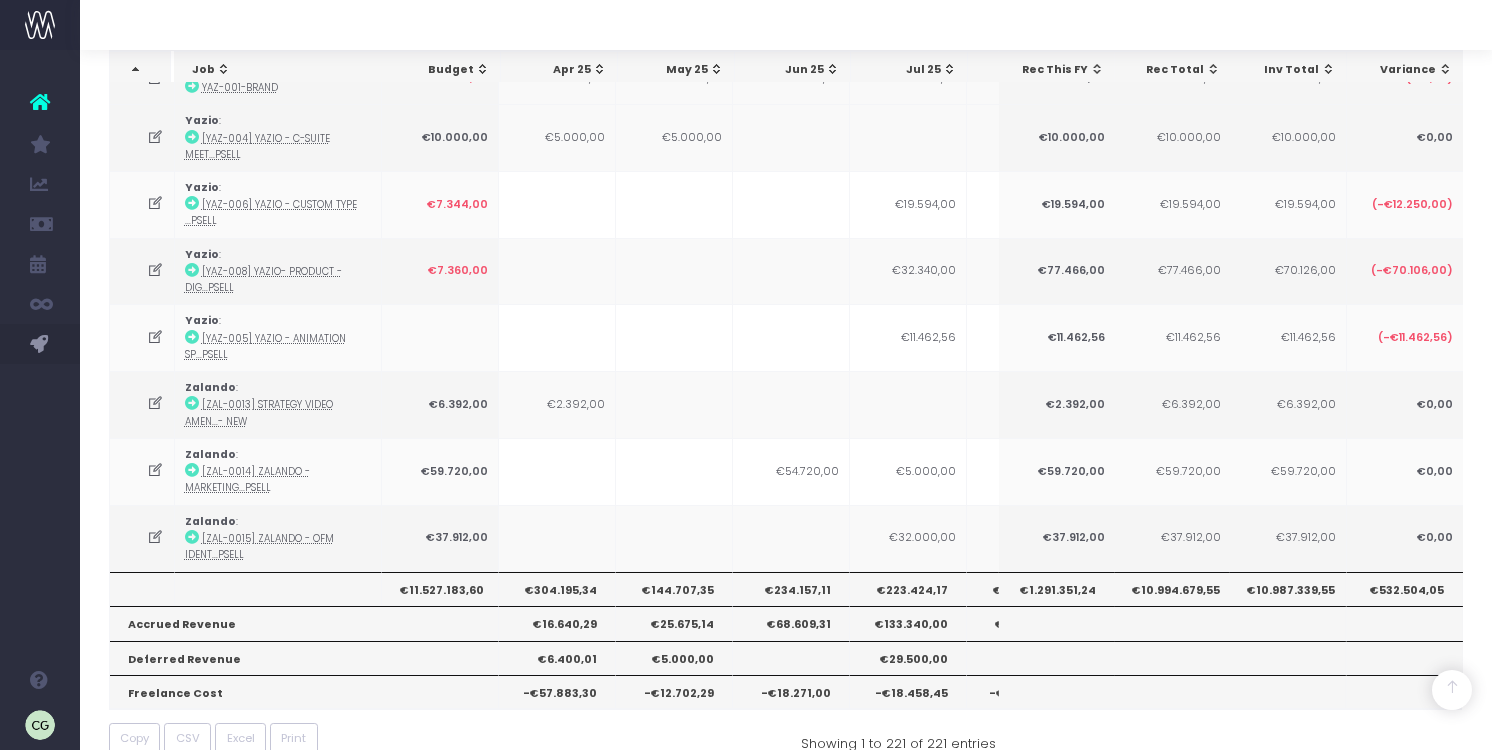 scroll, scrollTop: 1716, scrollLeft: 0, axis: vertical 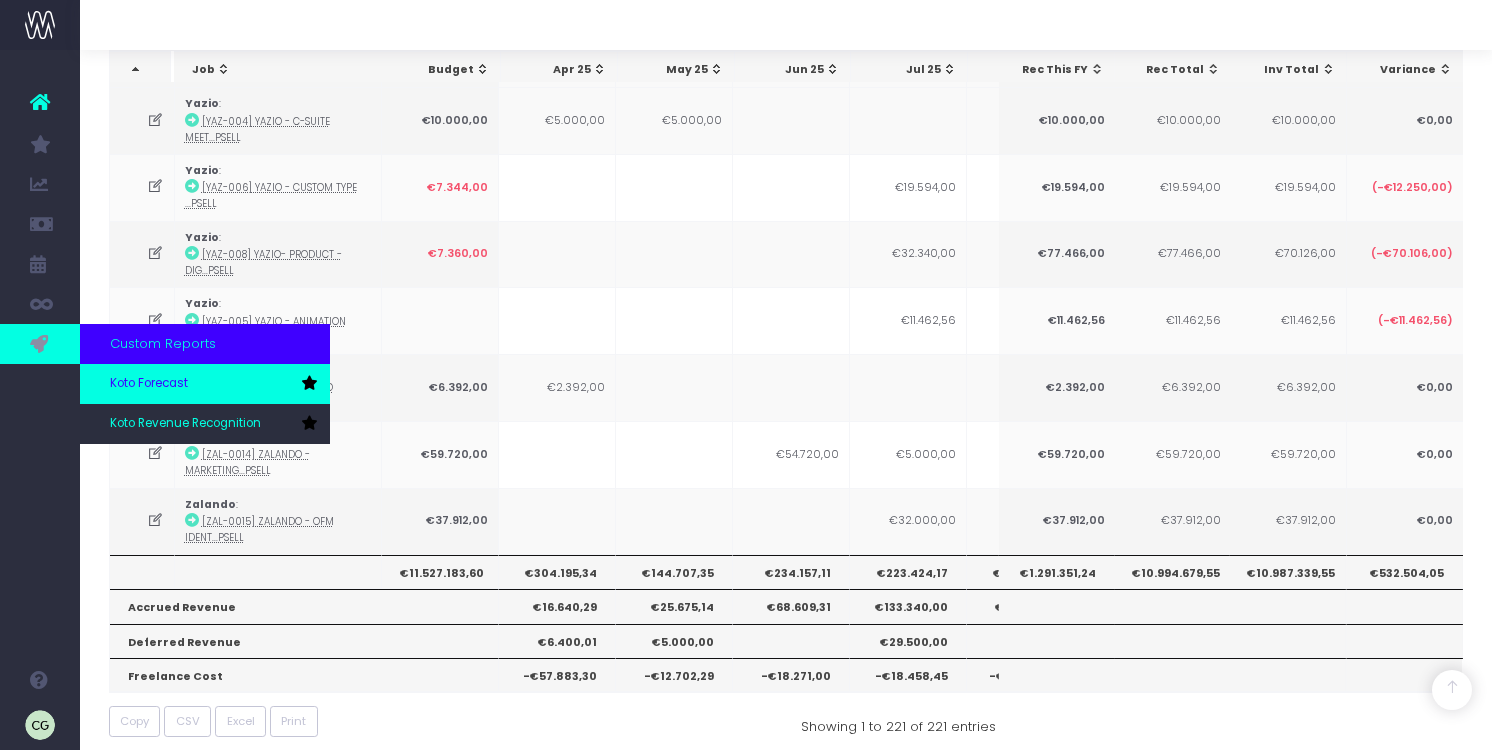 click on "Koto Forecast" at bounding box center [205, 384] 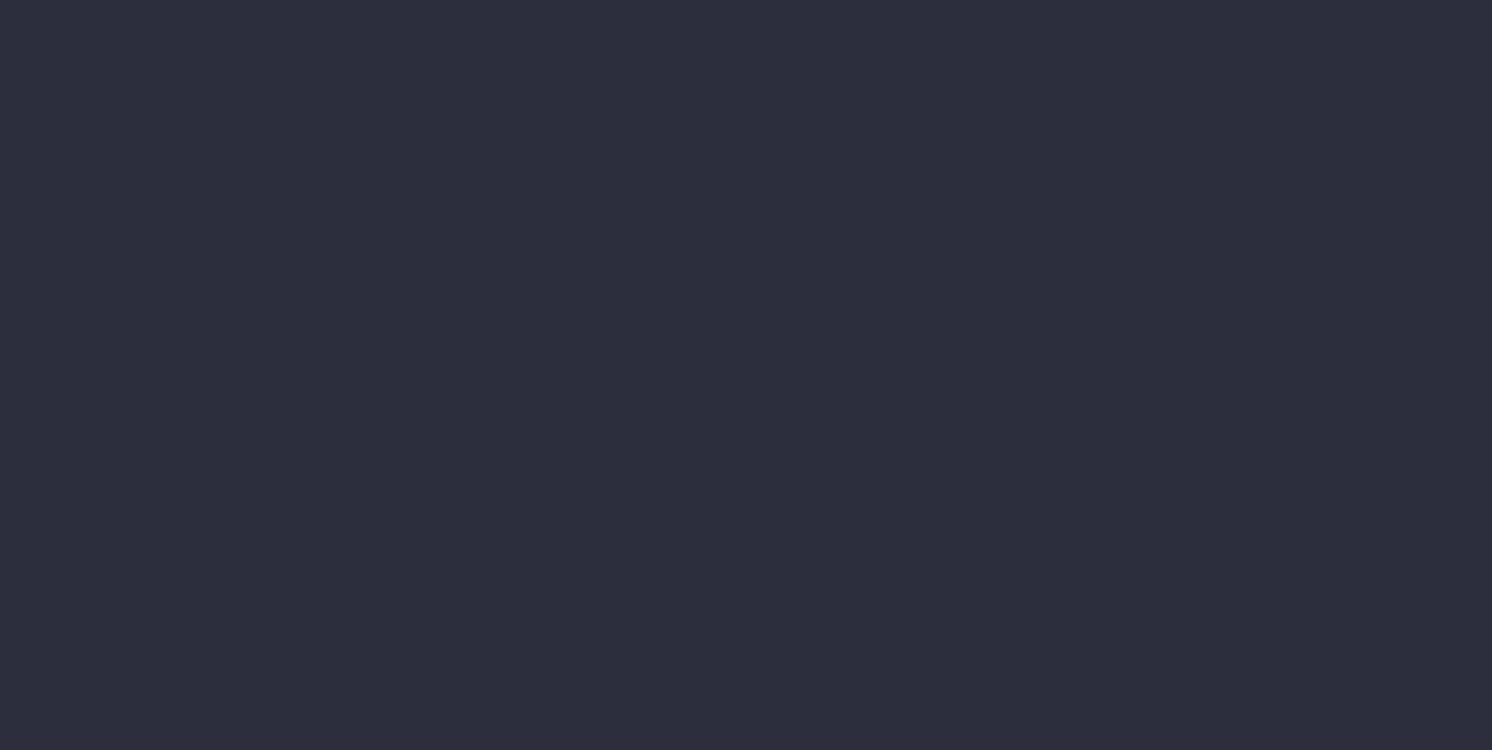 scroll, scrollTop: 0, scrollLeft: 0, axis: both 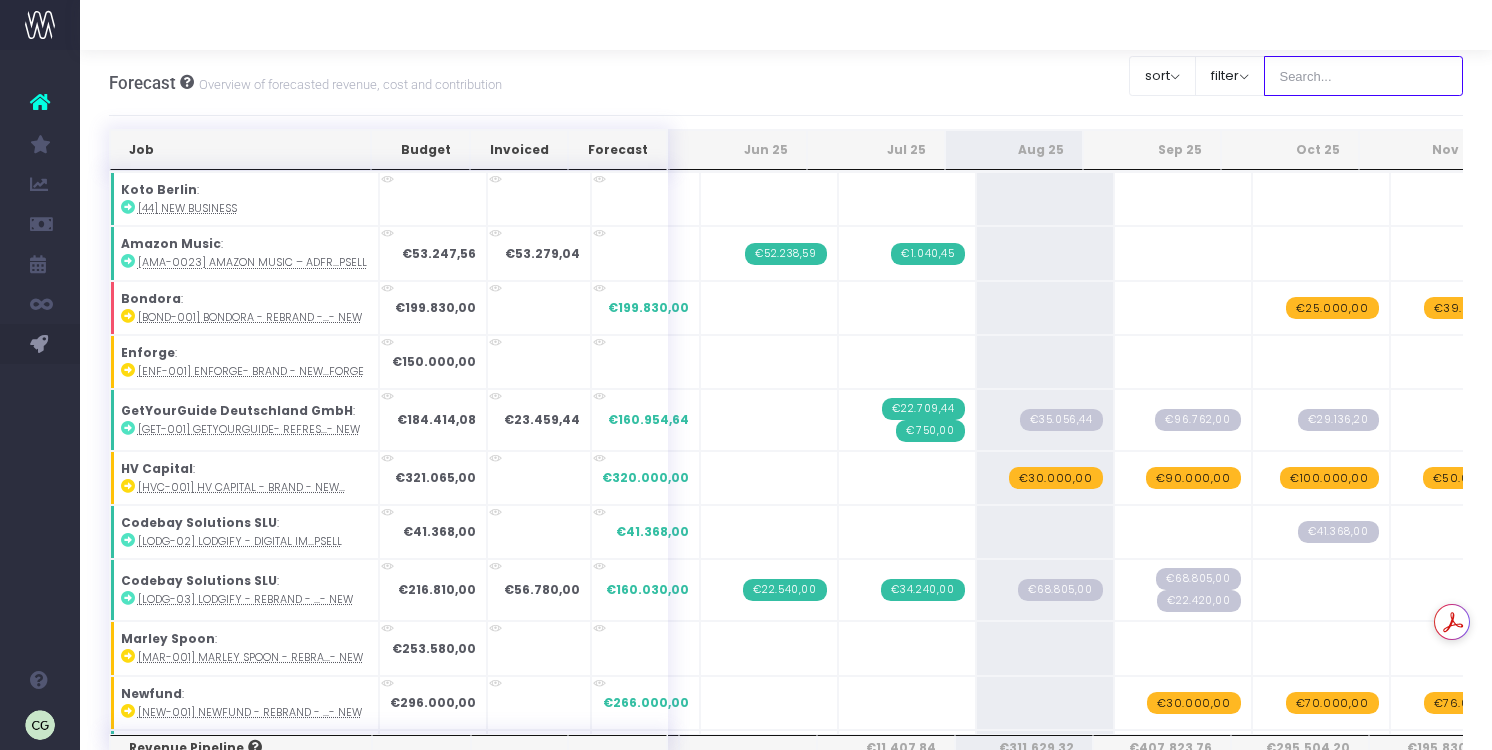 click at bounding box center [1364, 76] 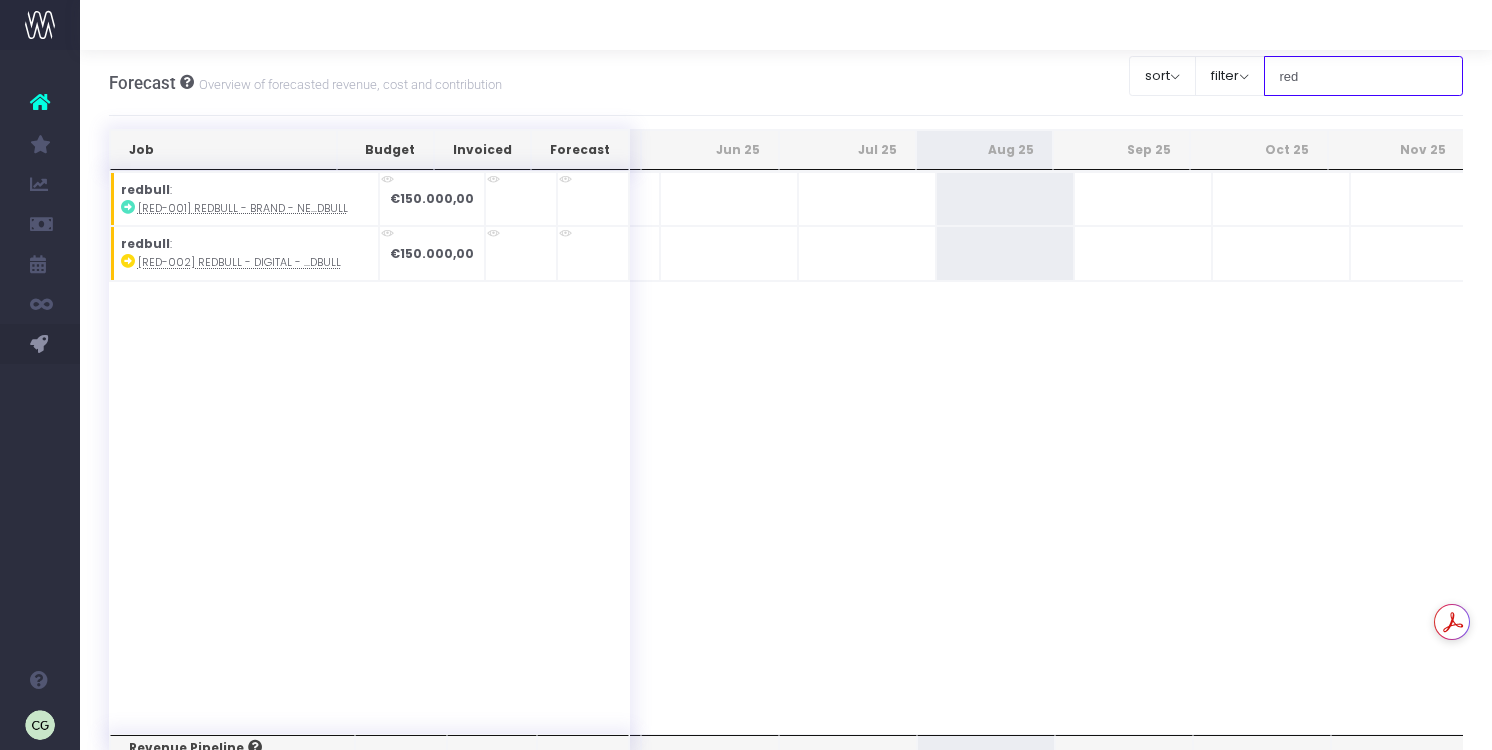 click on "red" at bounding box center [1364, 76] 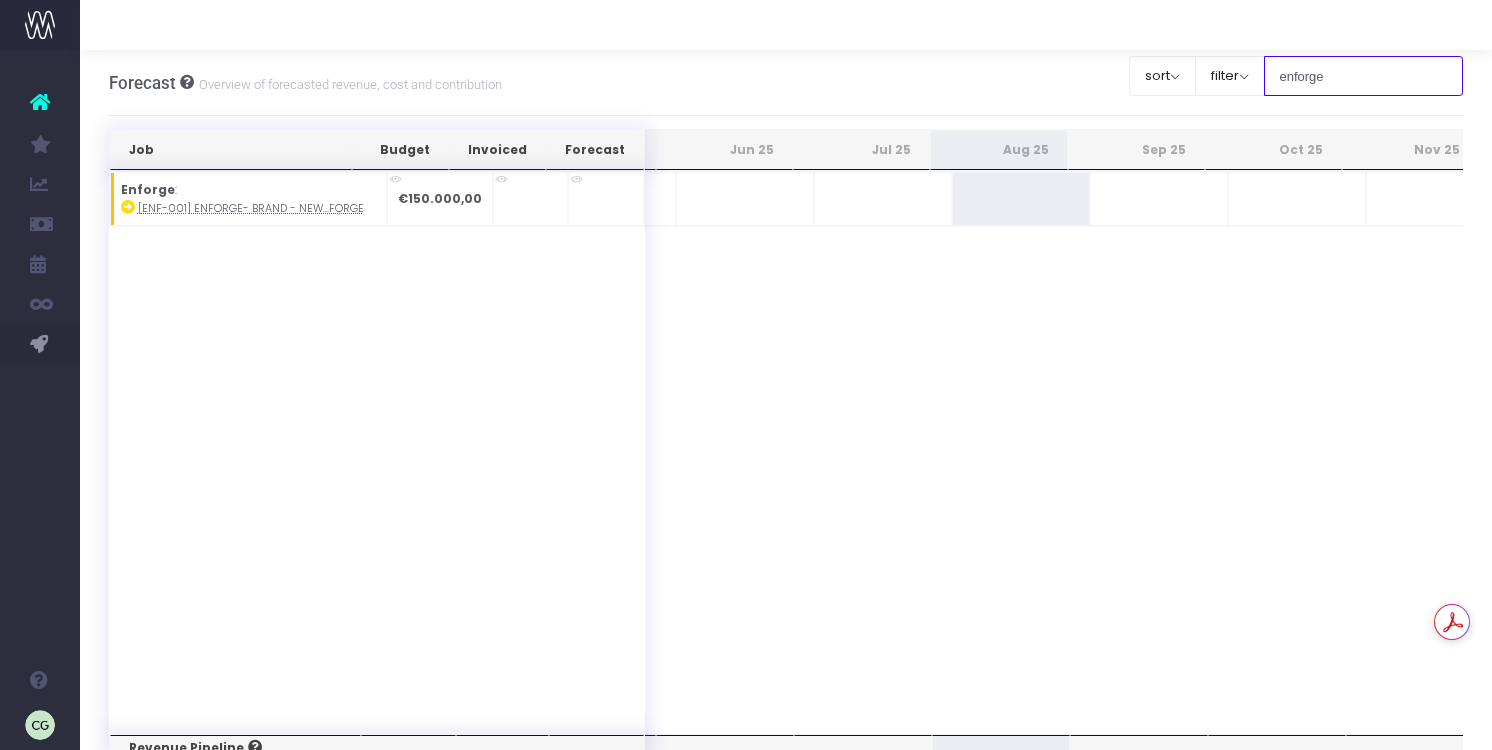 click on "enforge" at bounding box center (1364, 76) 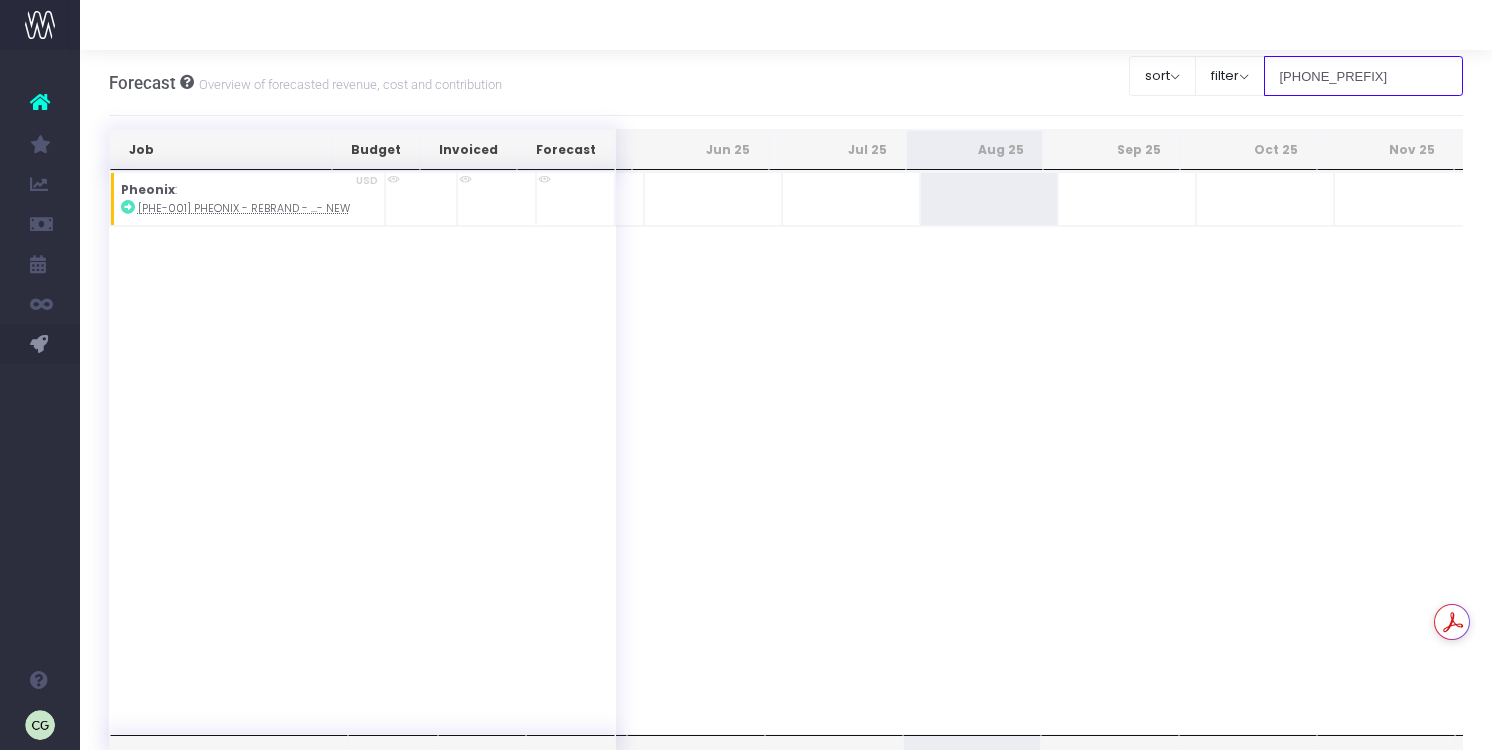 type on "ph" 